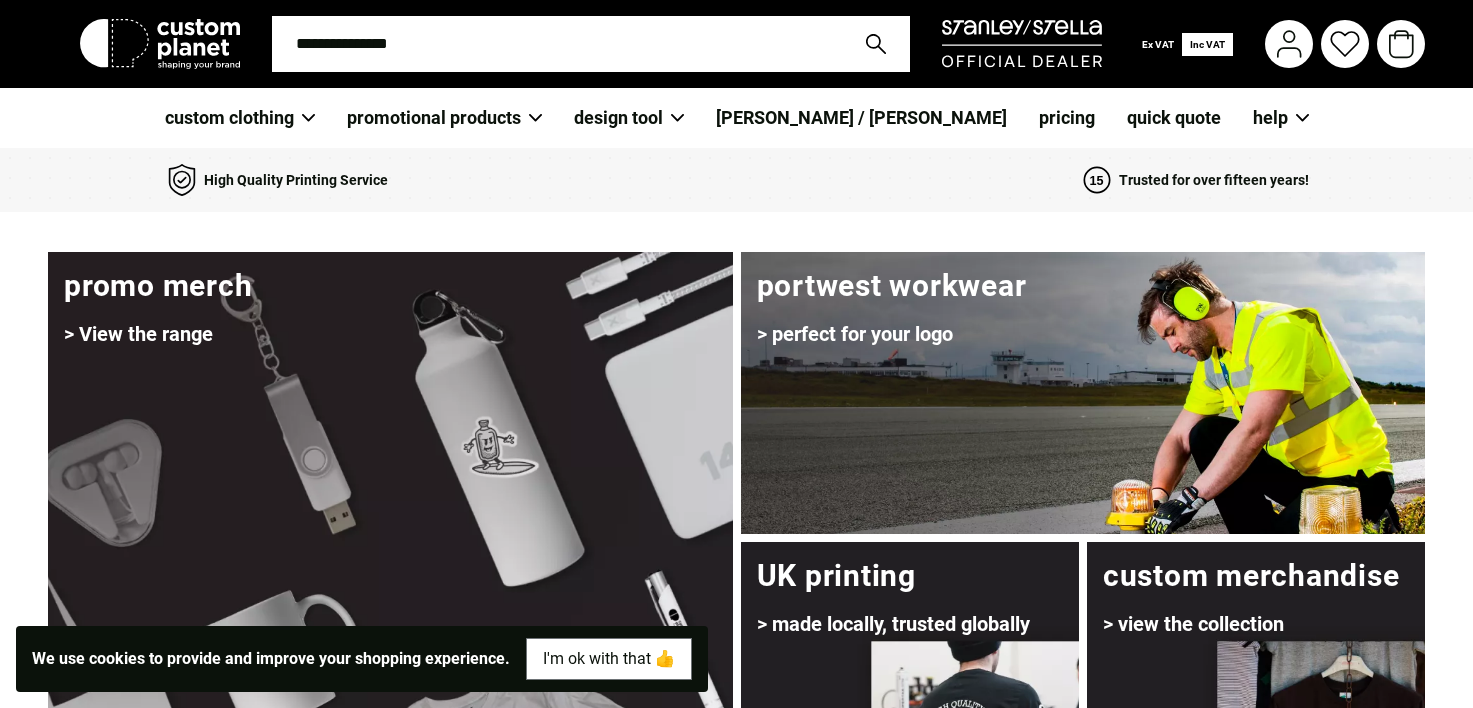 scroll, scrollTop: 0, scrollLeft: 0, axis: both 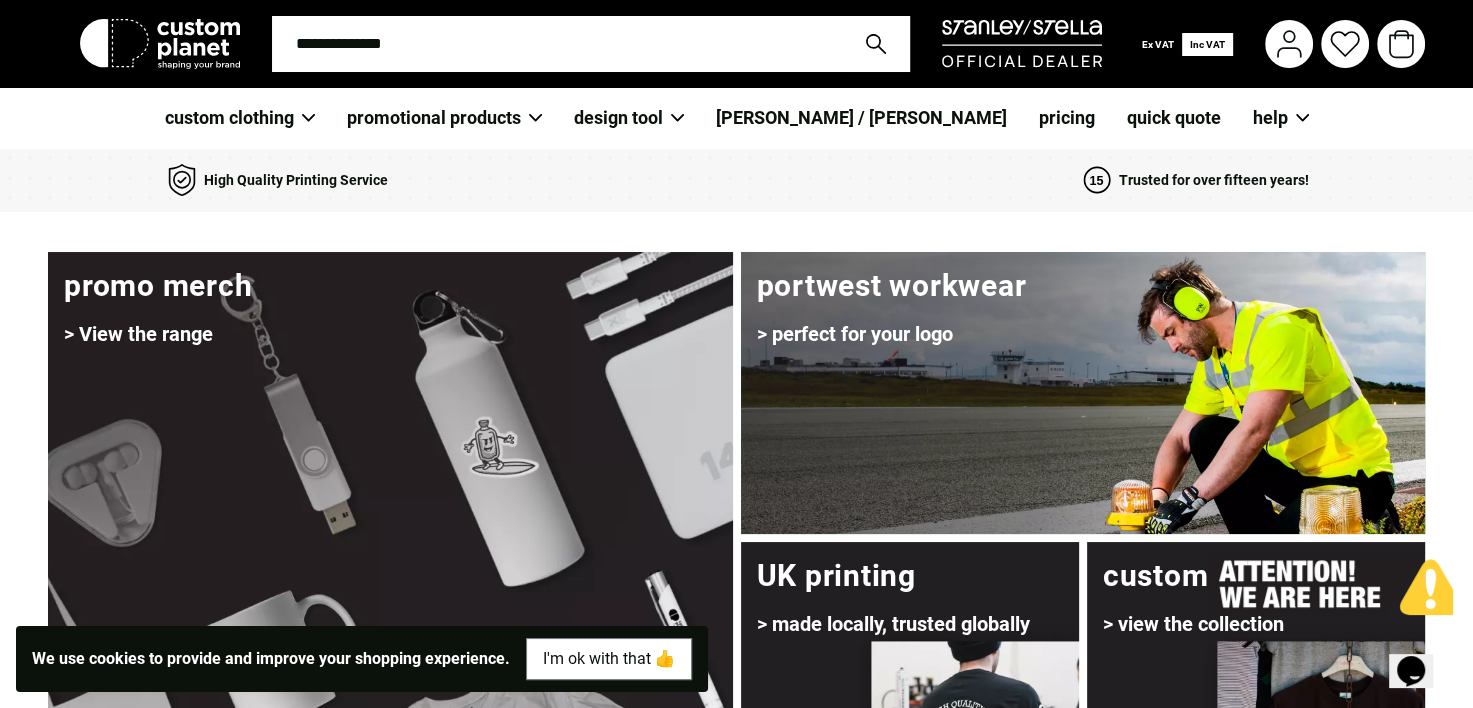 click at bounding box center [557, 44] 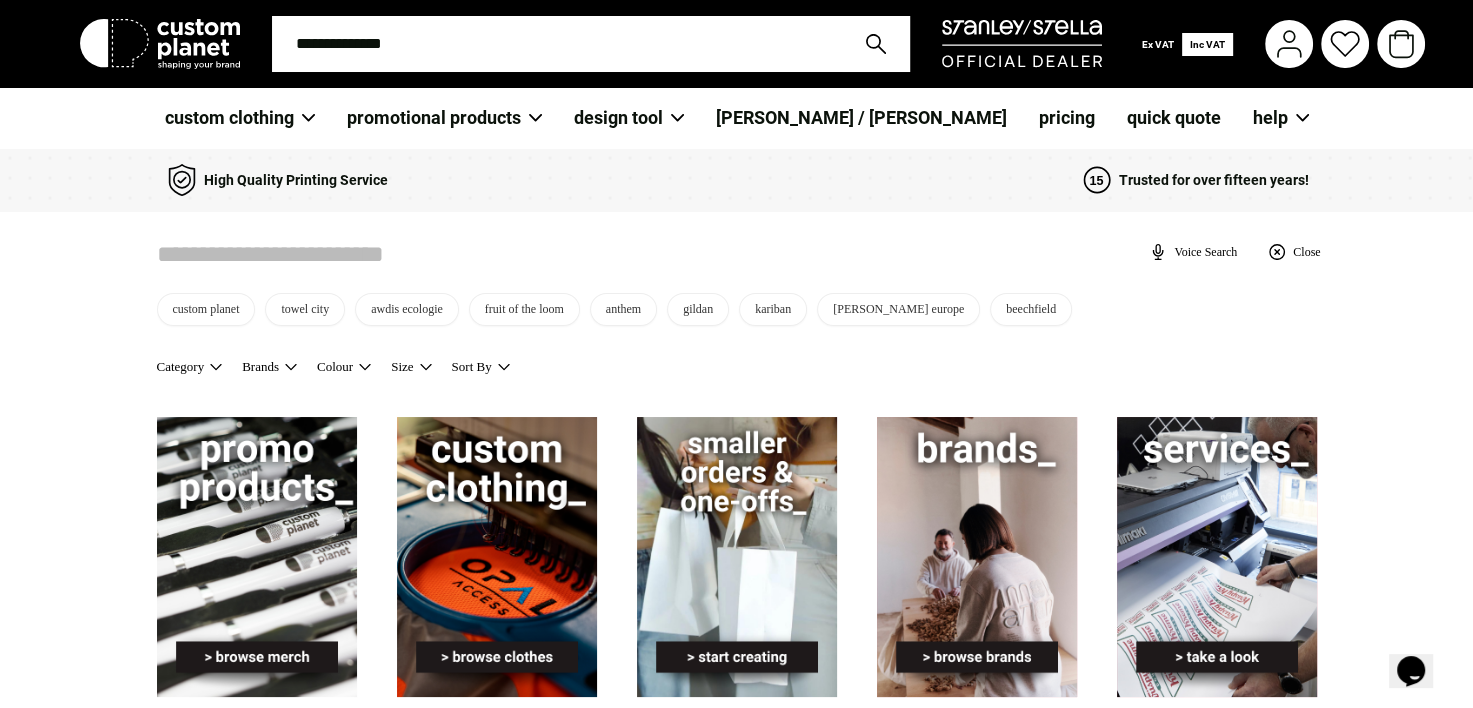 scroll, scrollTop: 0, scrollLeft: 0, axis: both 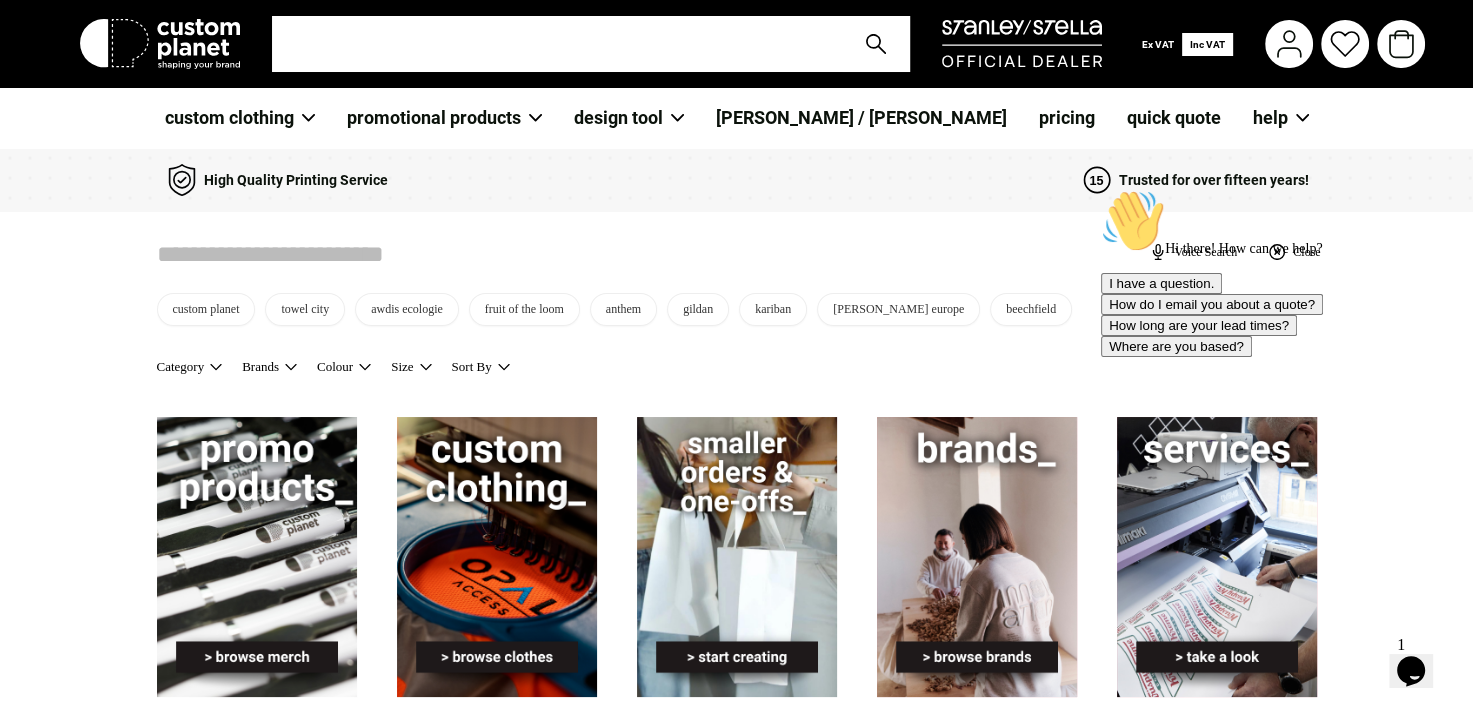 type on "*" 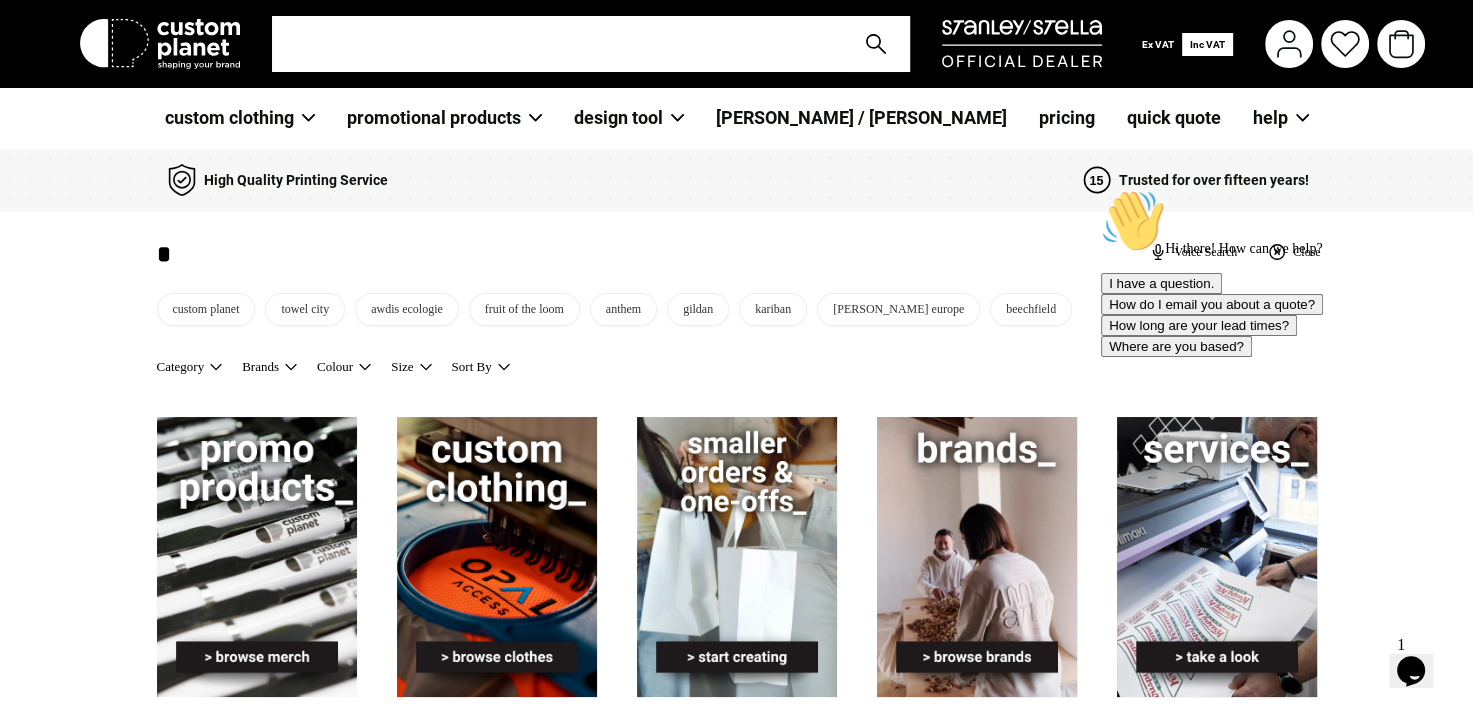 type on "*" 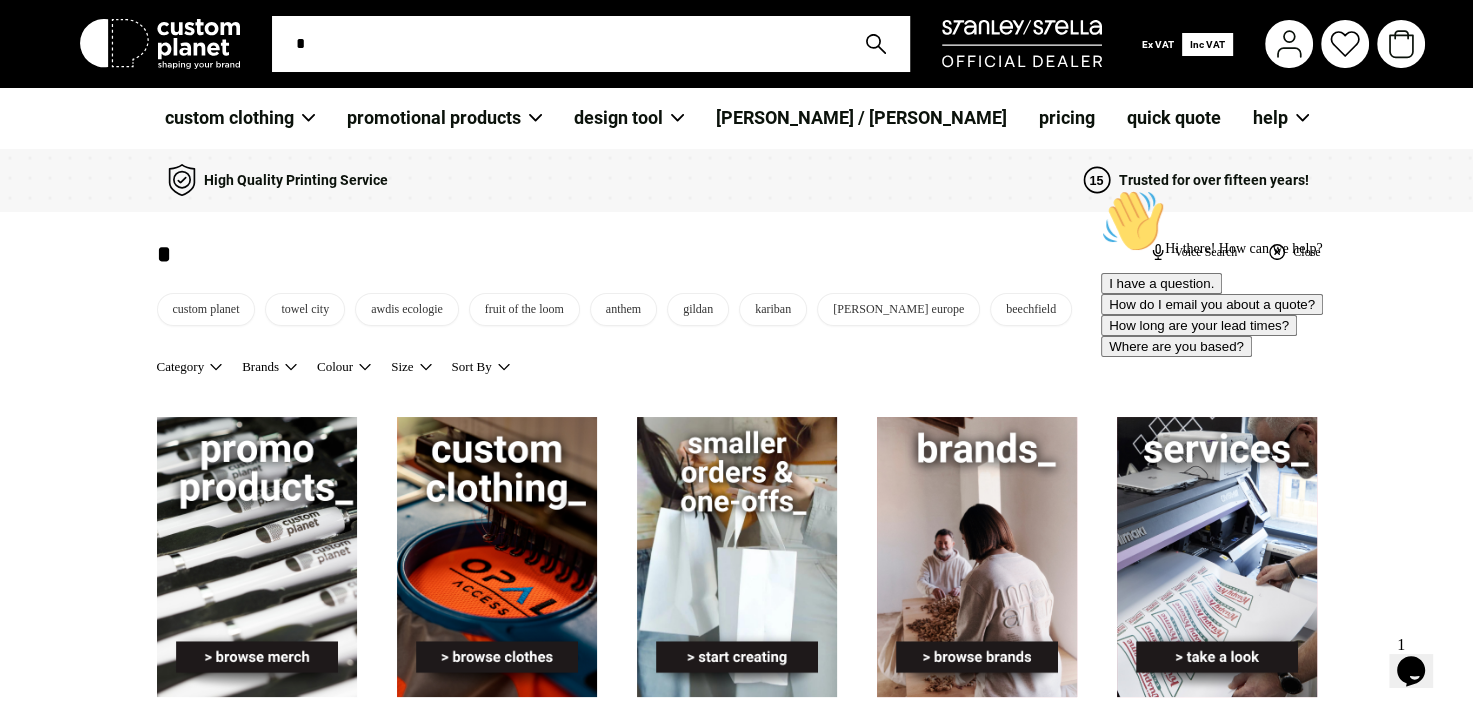 type on "**" 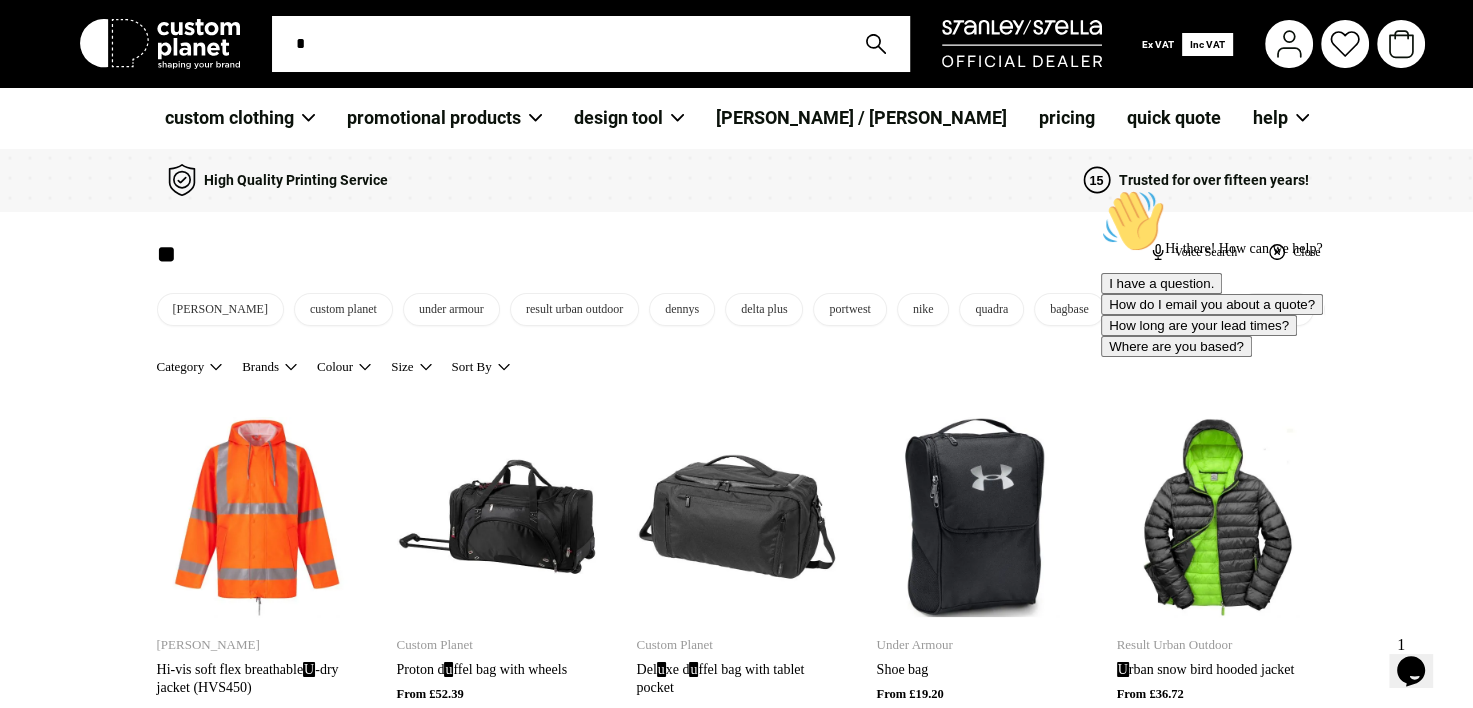 type on "**" 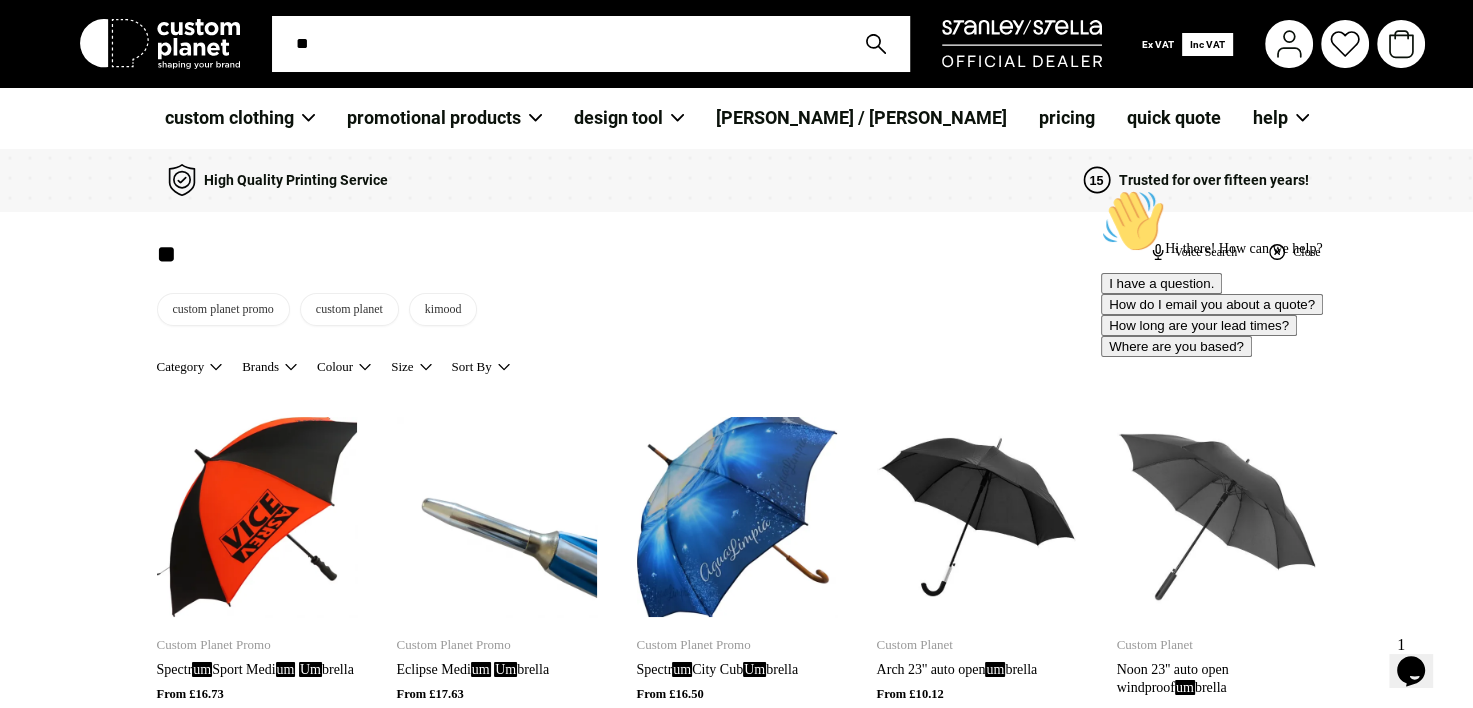 type on "***" 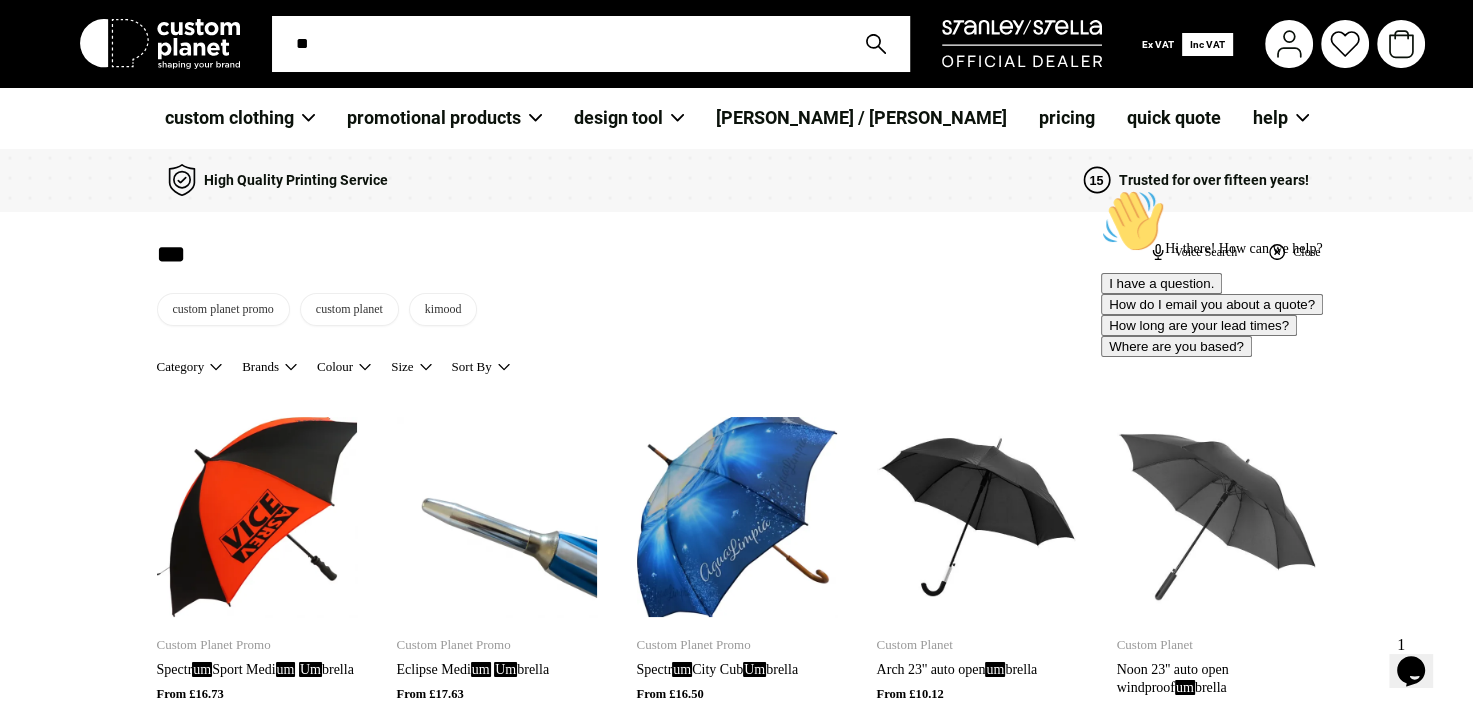 type on "***" 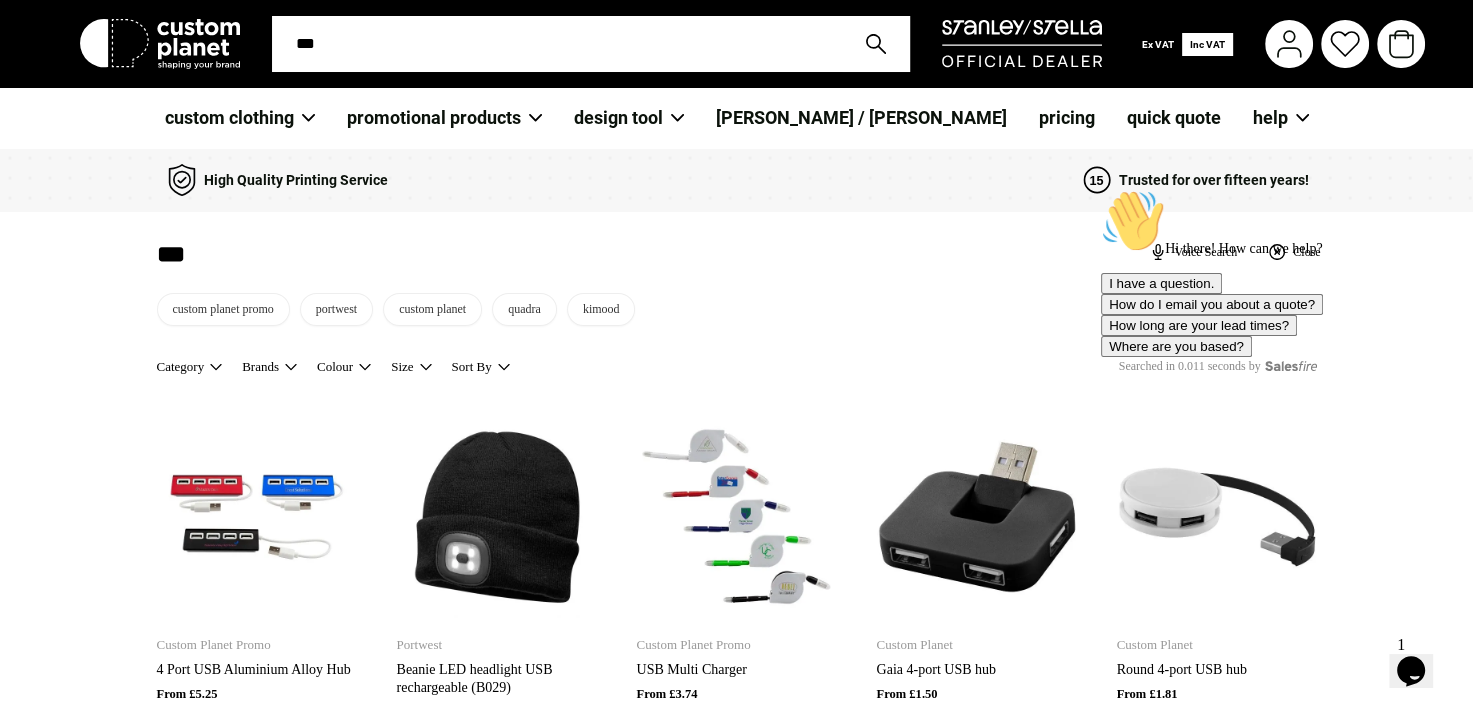 type on "****" 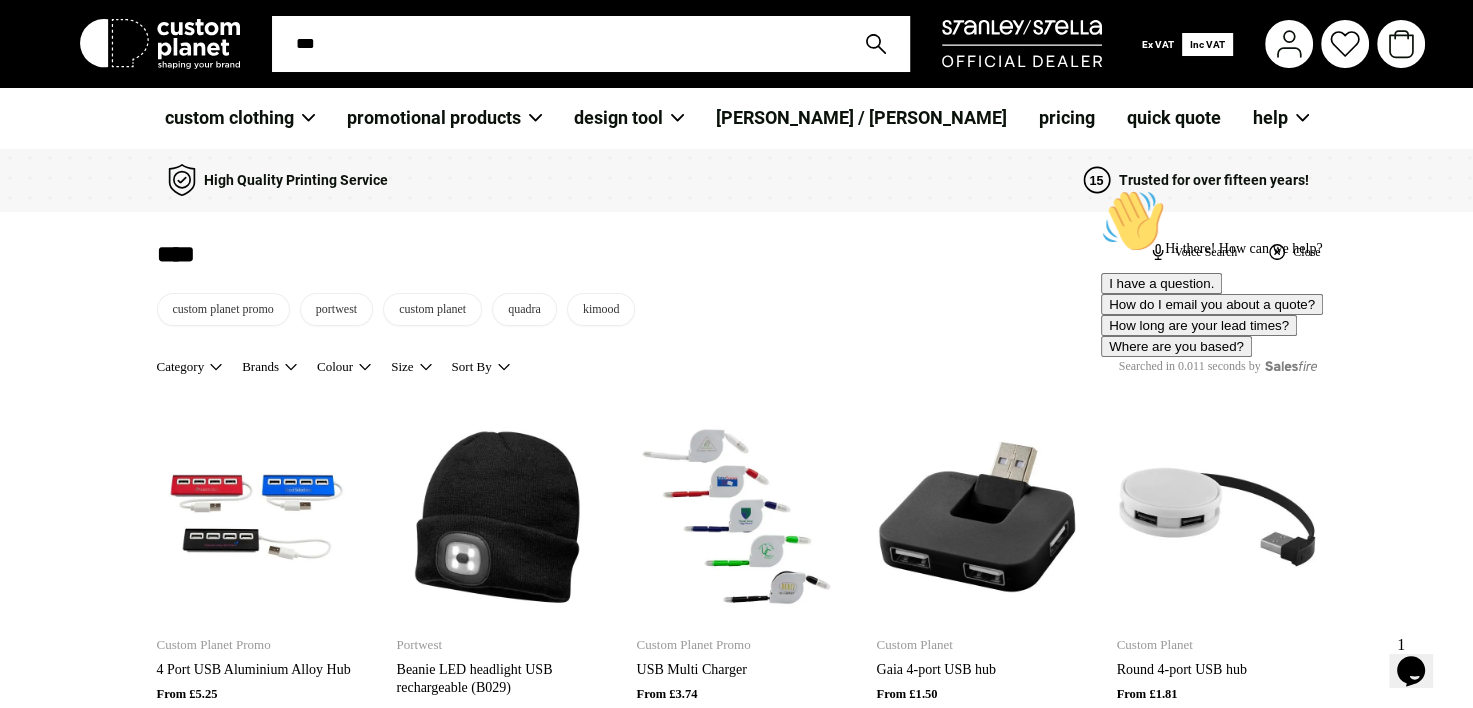 type on "****" 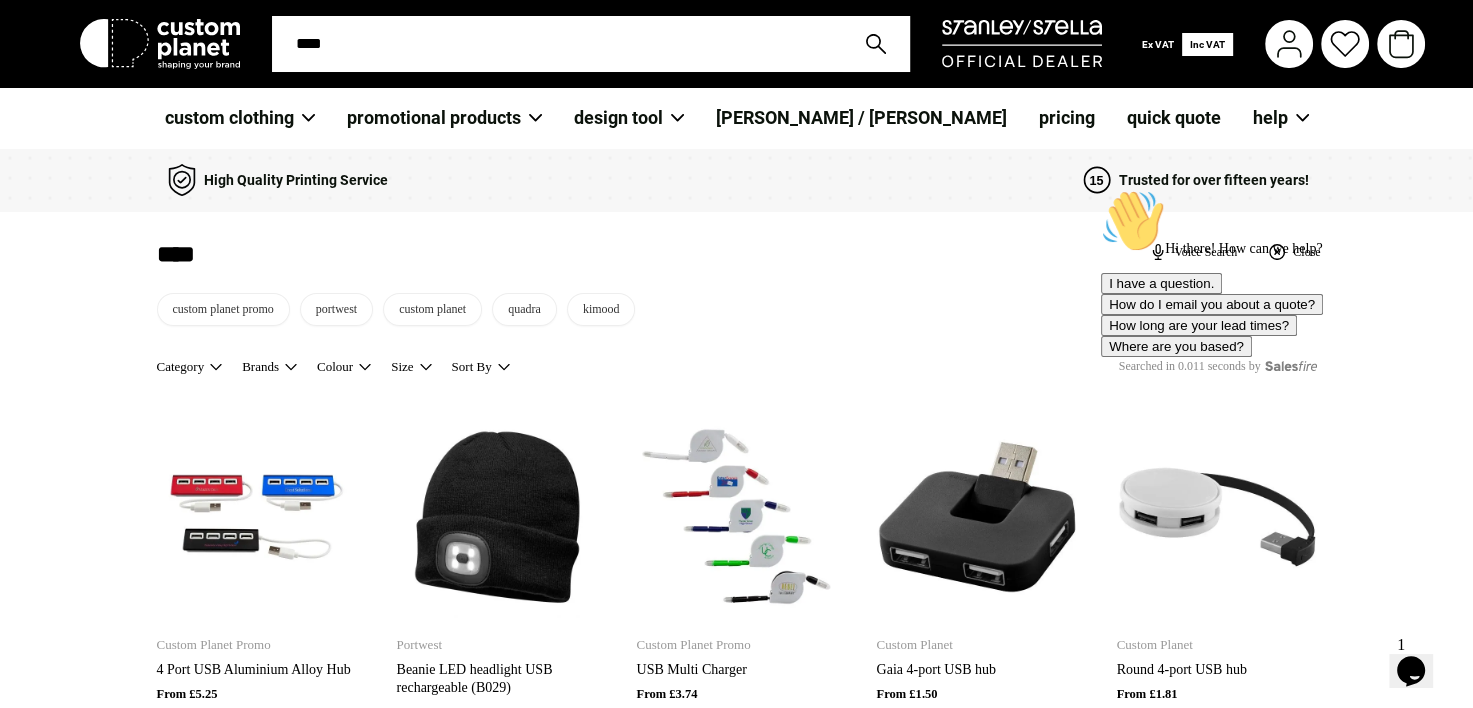 type on "*****" 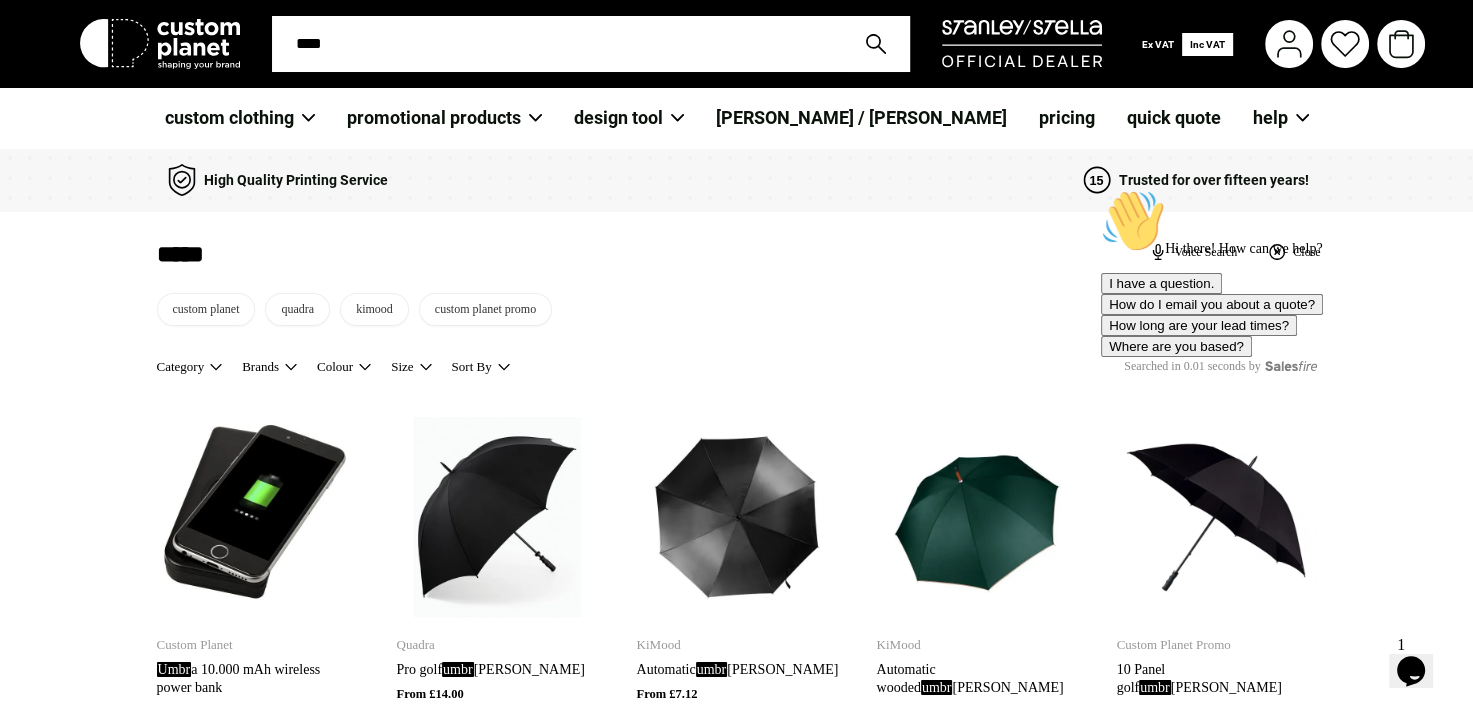 type on "*****" 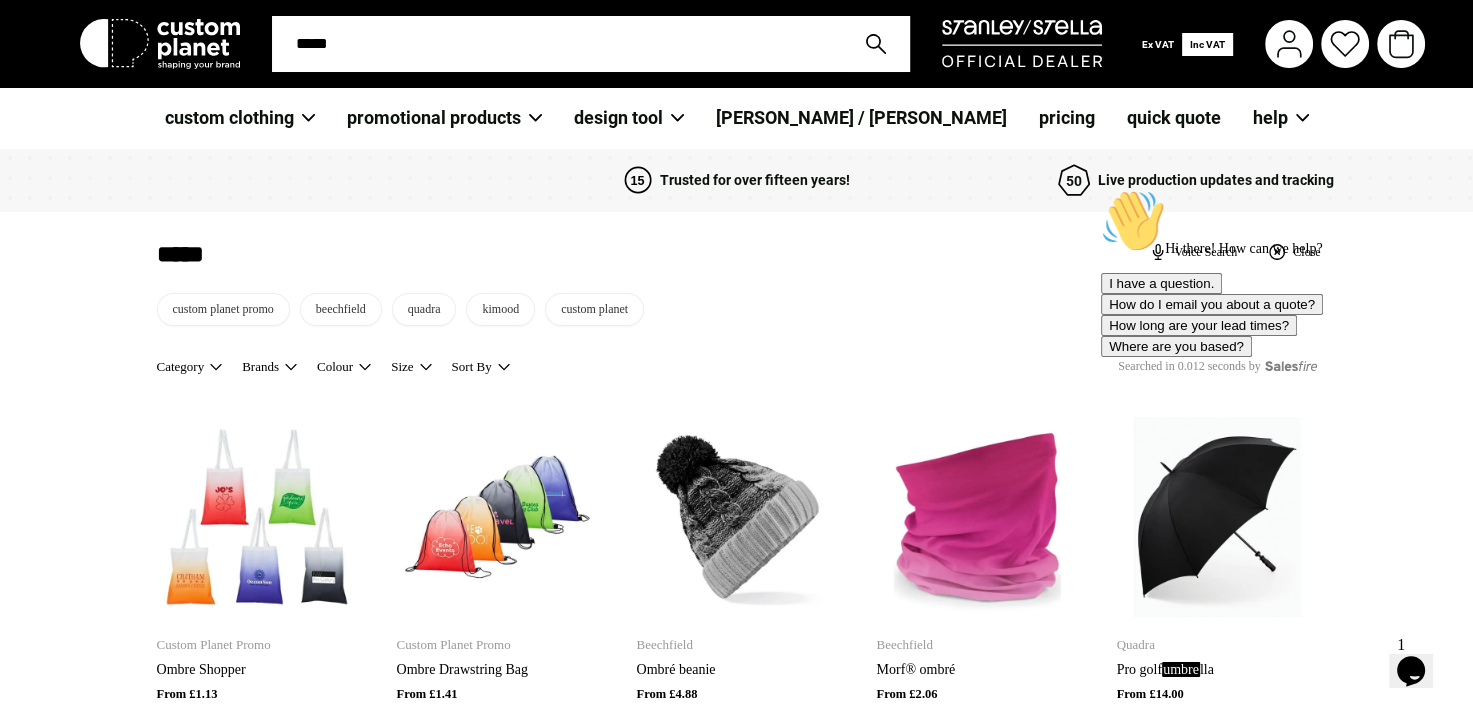 type on "******" 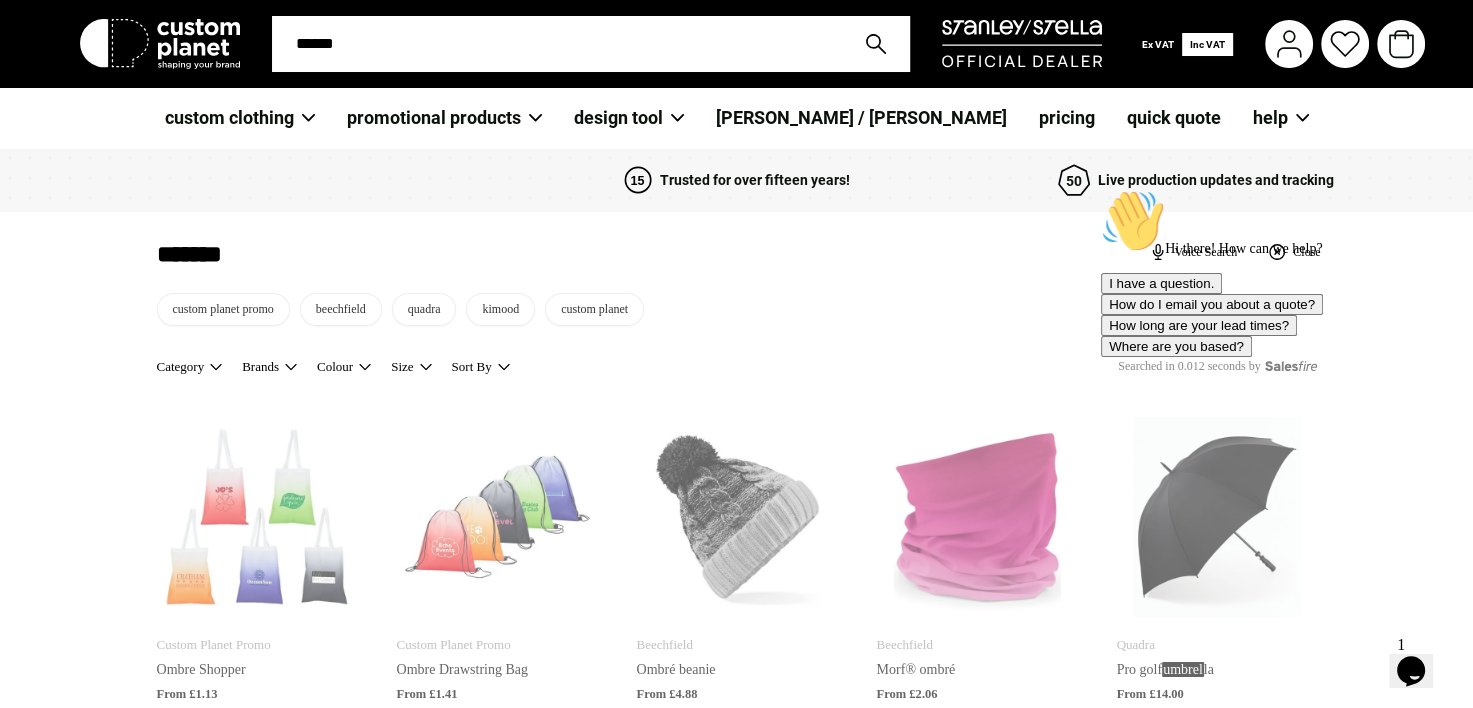 type on "*******" 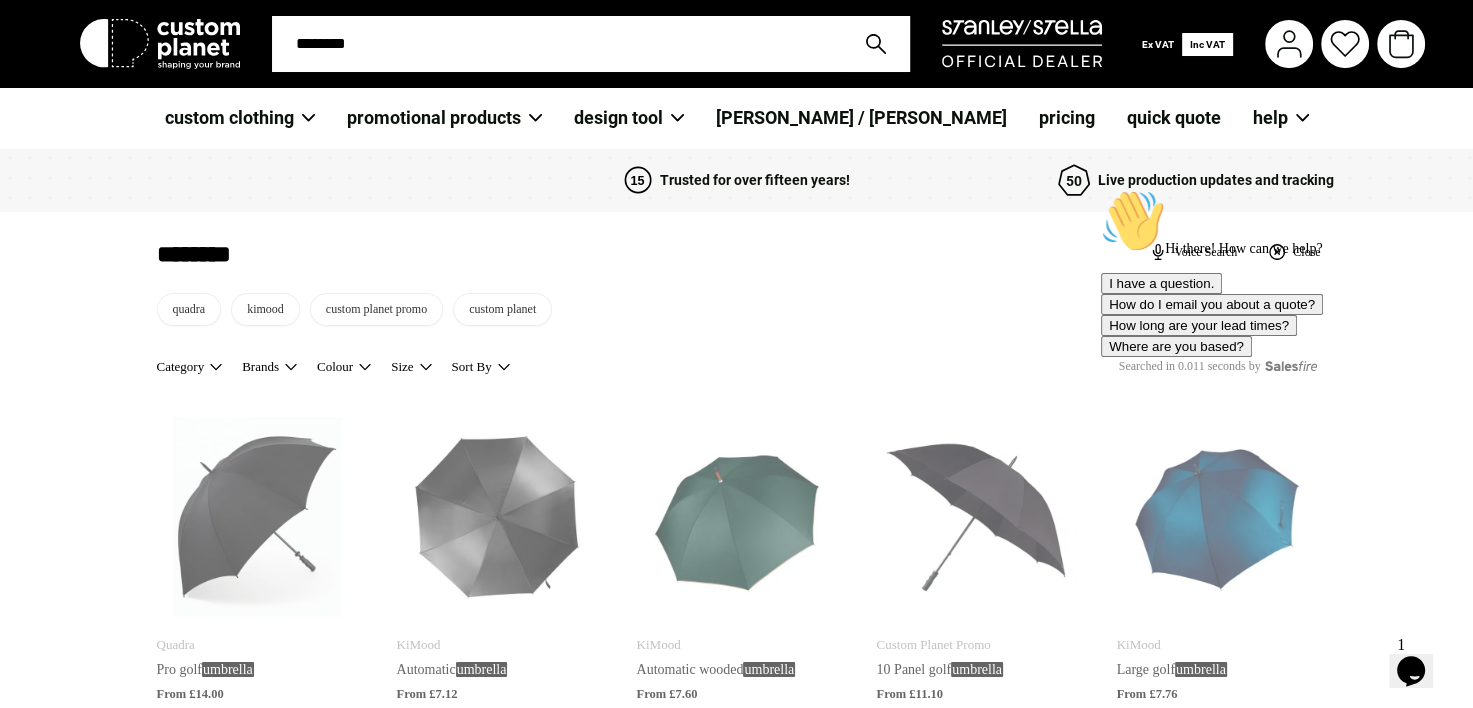 type on "*********" 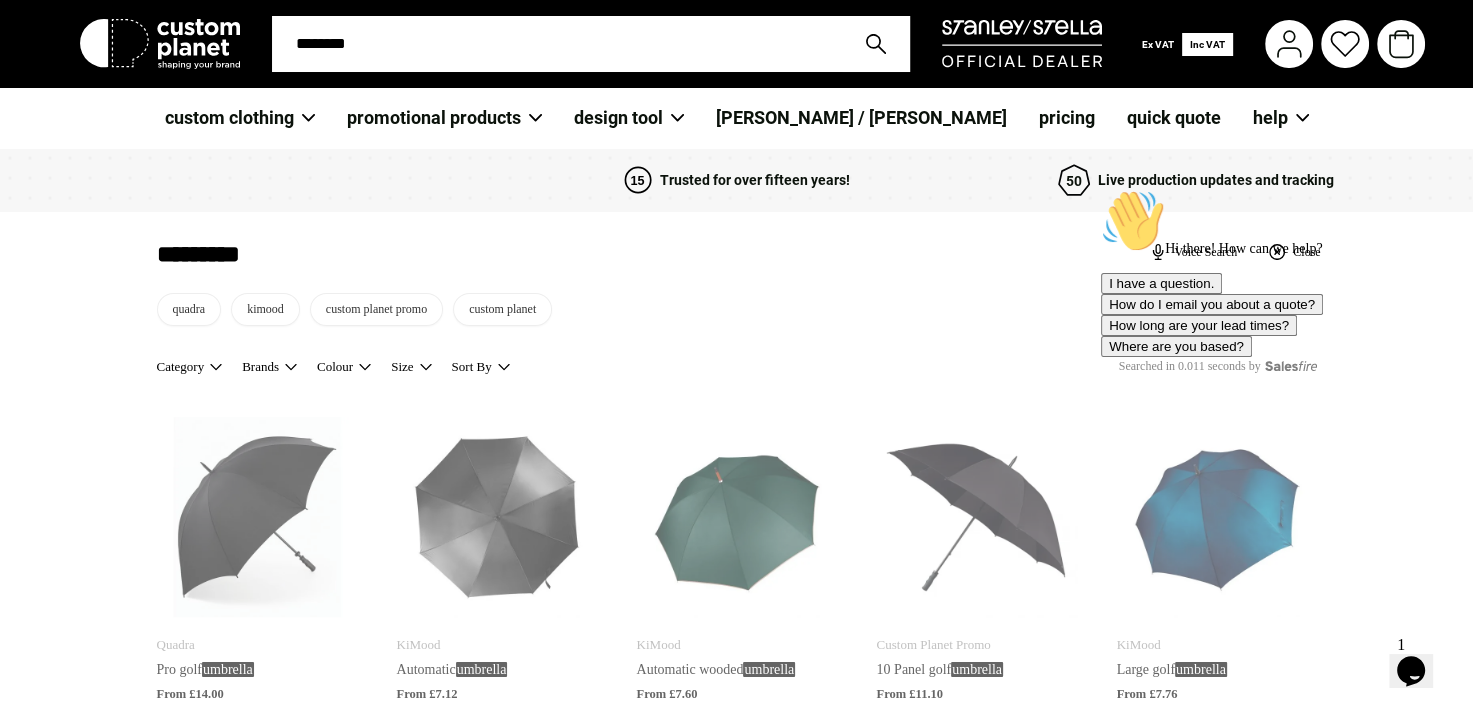 type on "*********" 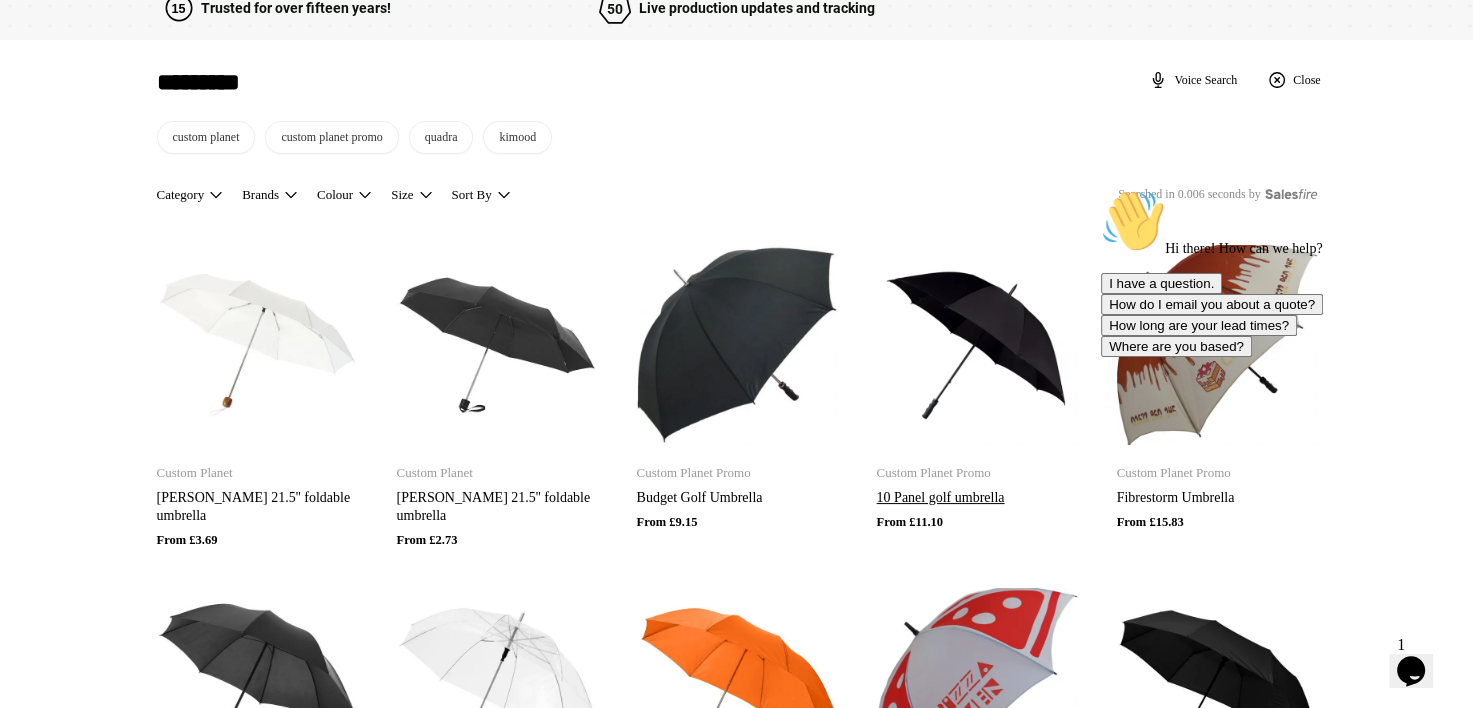 scroll, scrollTop: 0, scrollLeft: 0, axis: both 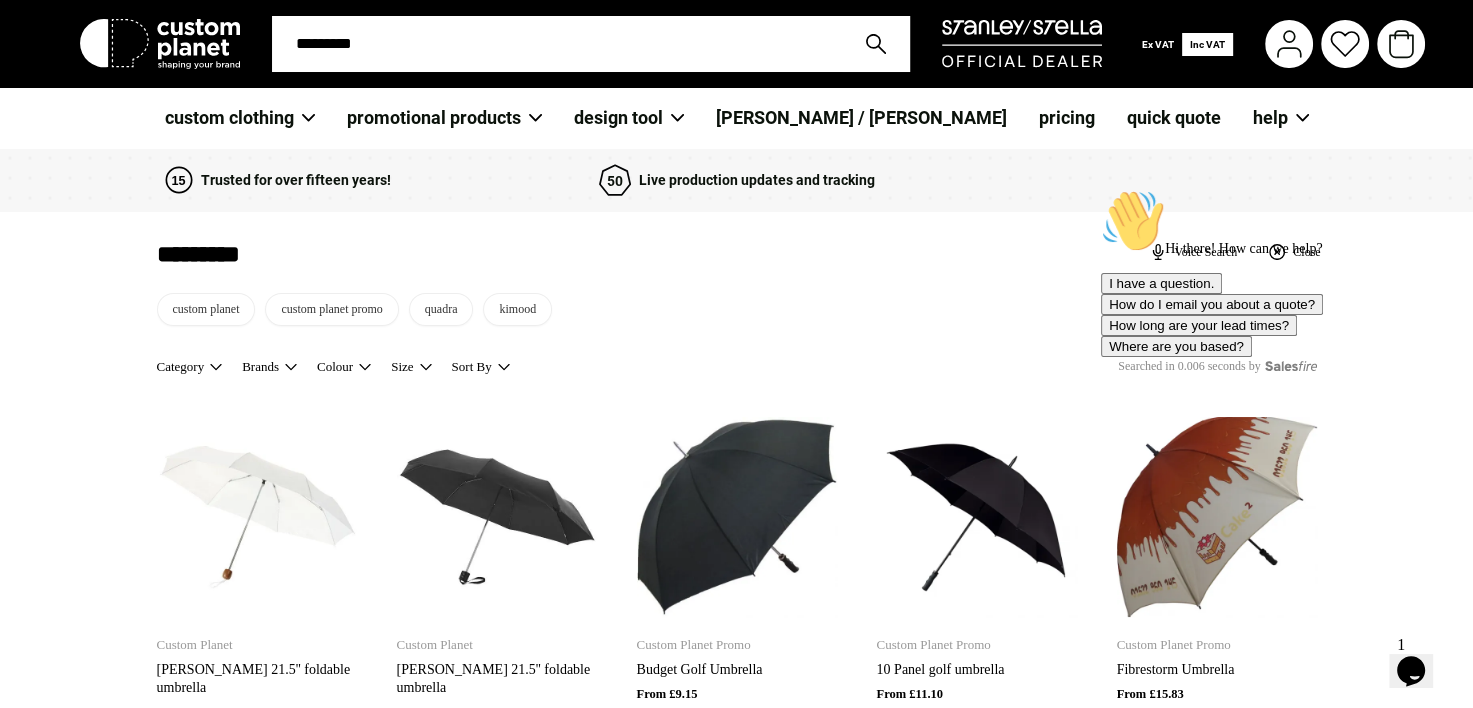 type on "*********" 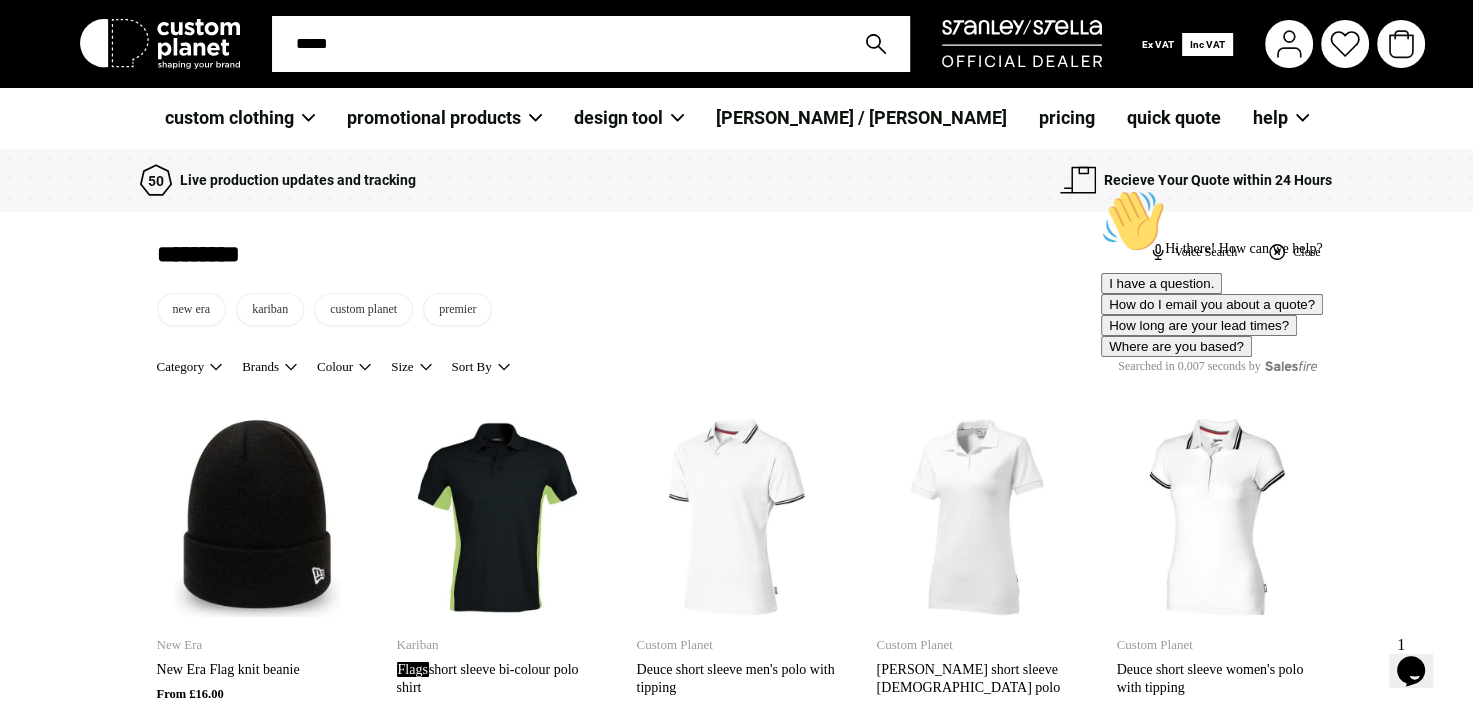 type on "*****" 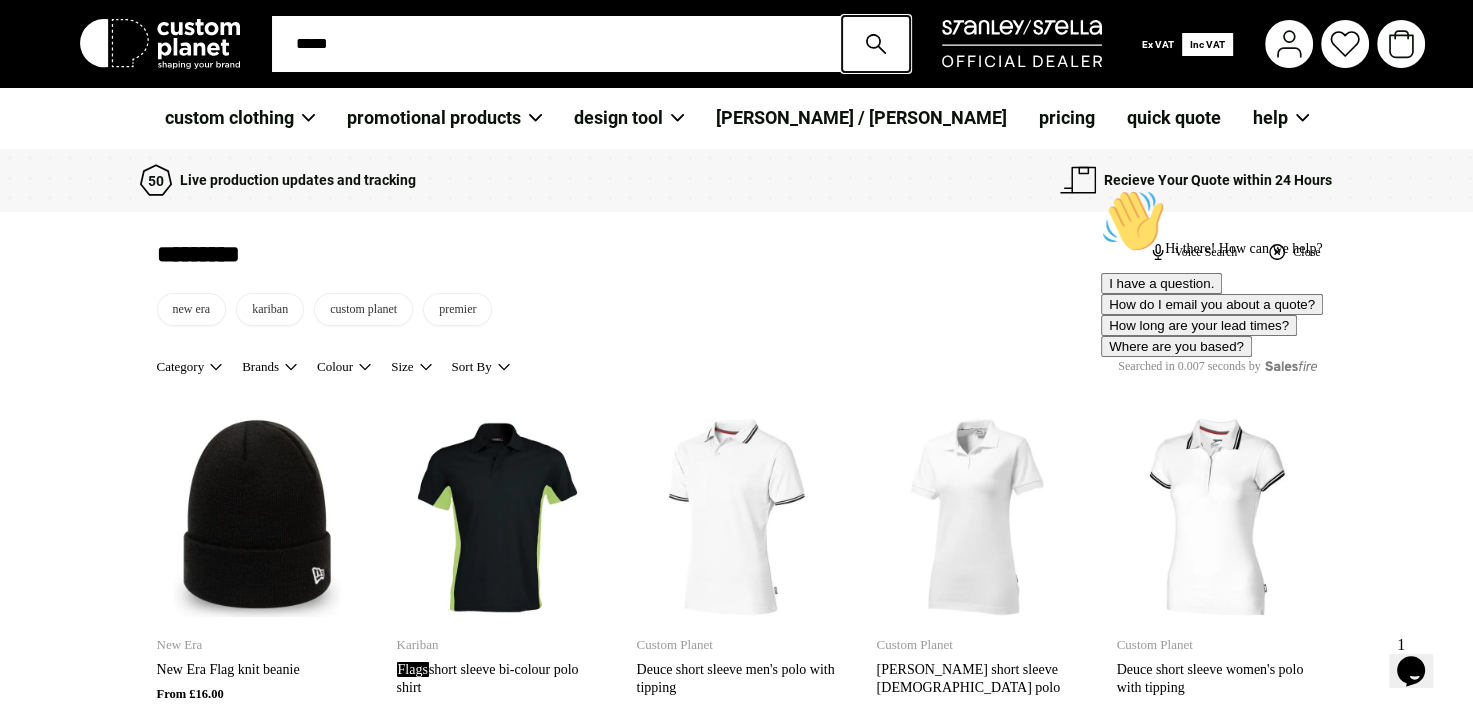 click at bounding box center (876, 44) 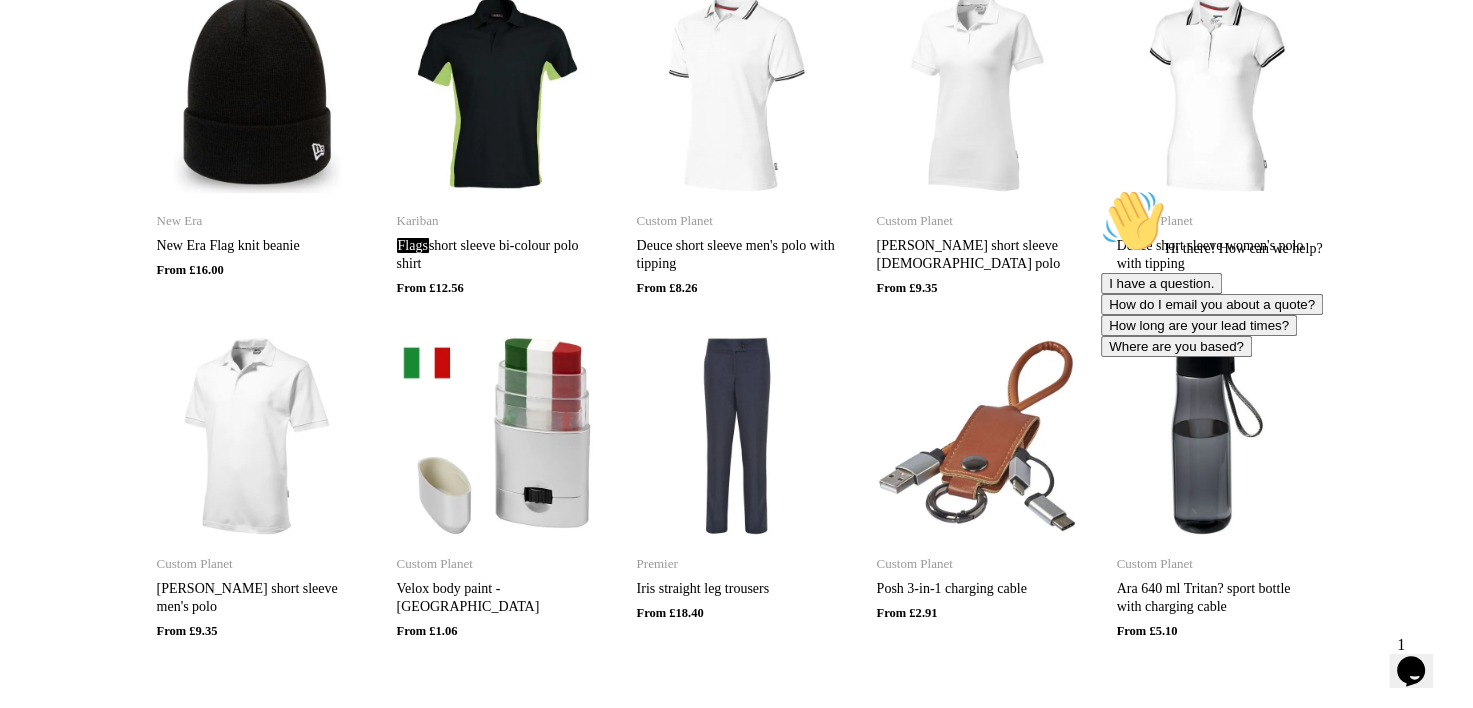 scroll, scrollTop: 0, scrollLeft: 0, axis: both 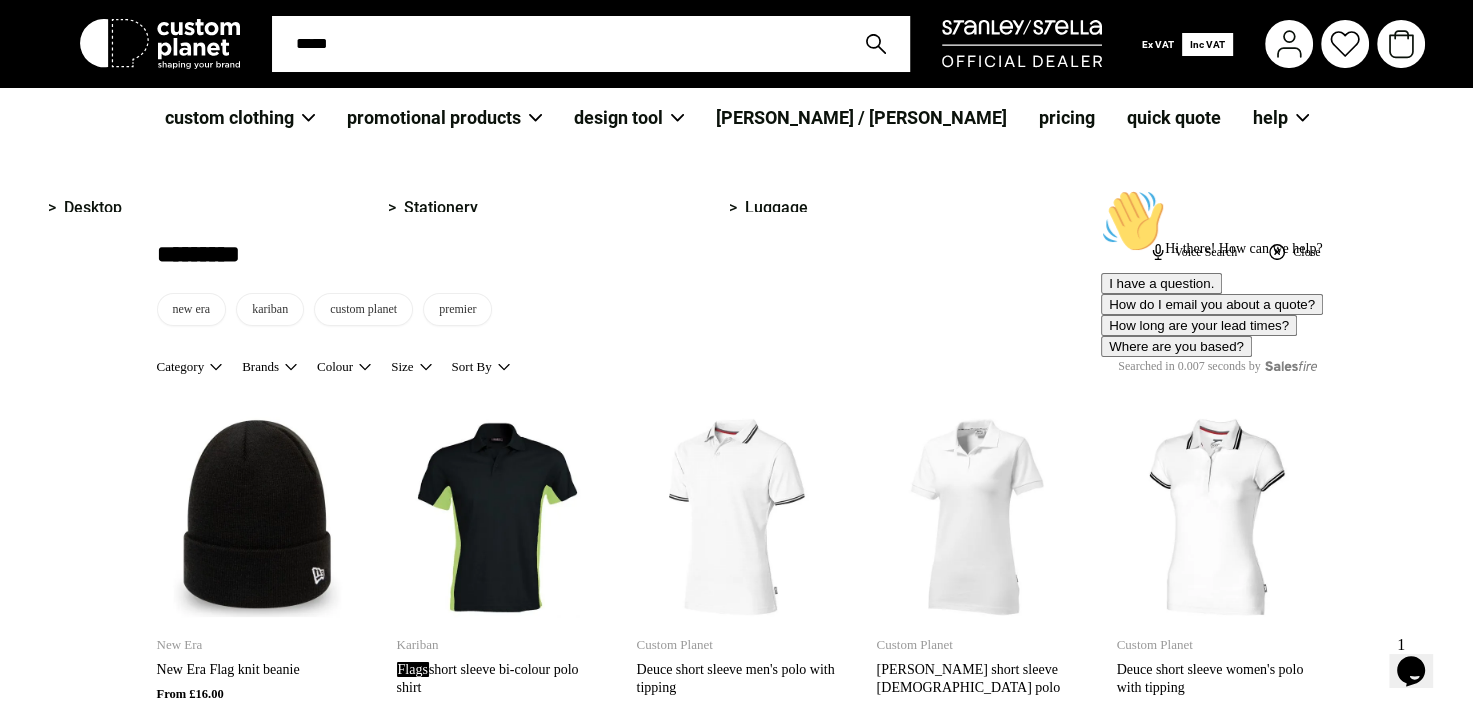 click at bounding box center (531, 118) 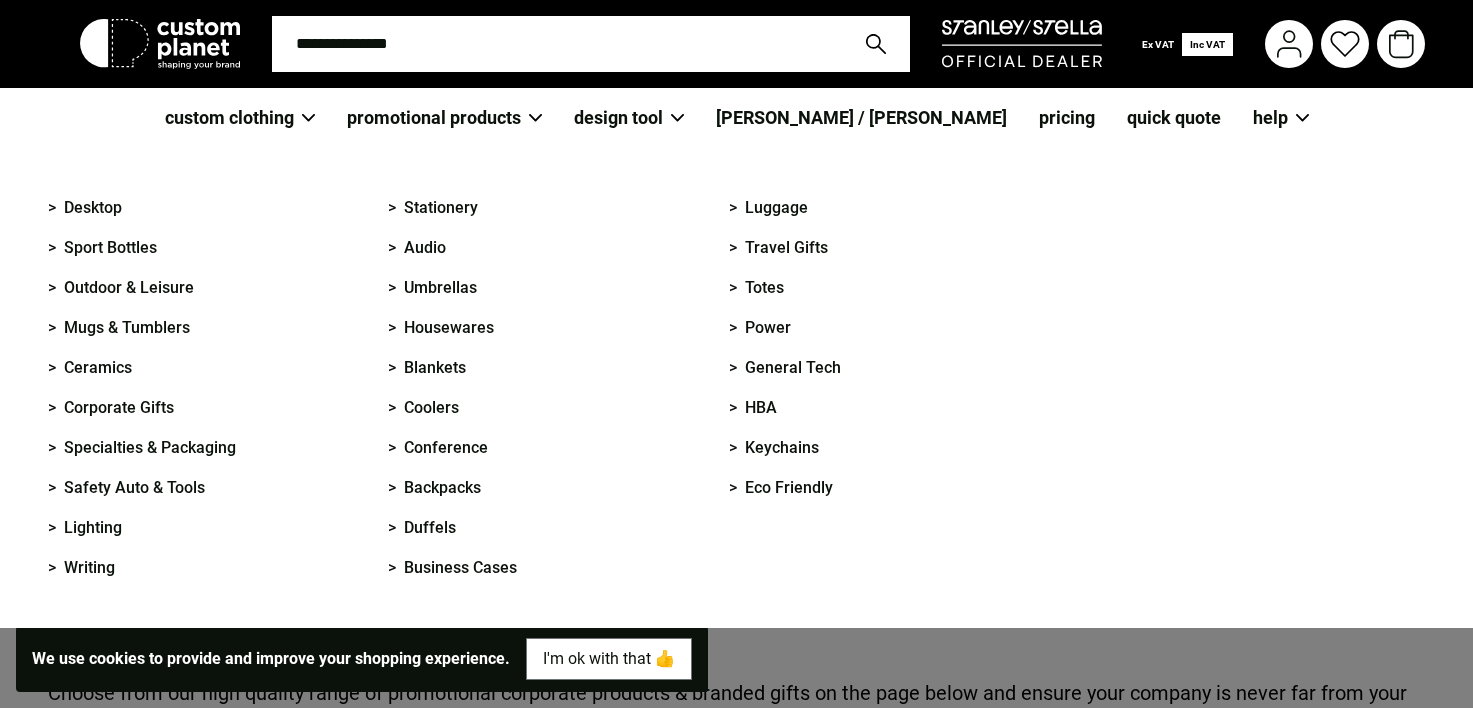 scroll, scrollTop: 0, scrollLeft: 0, axis: both 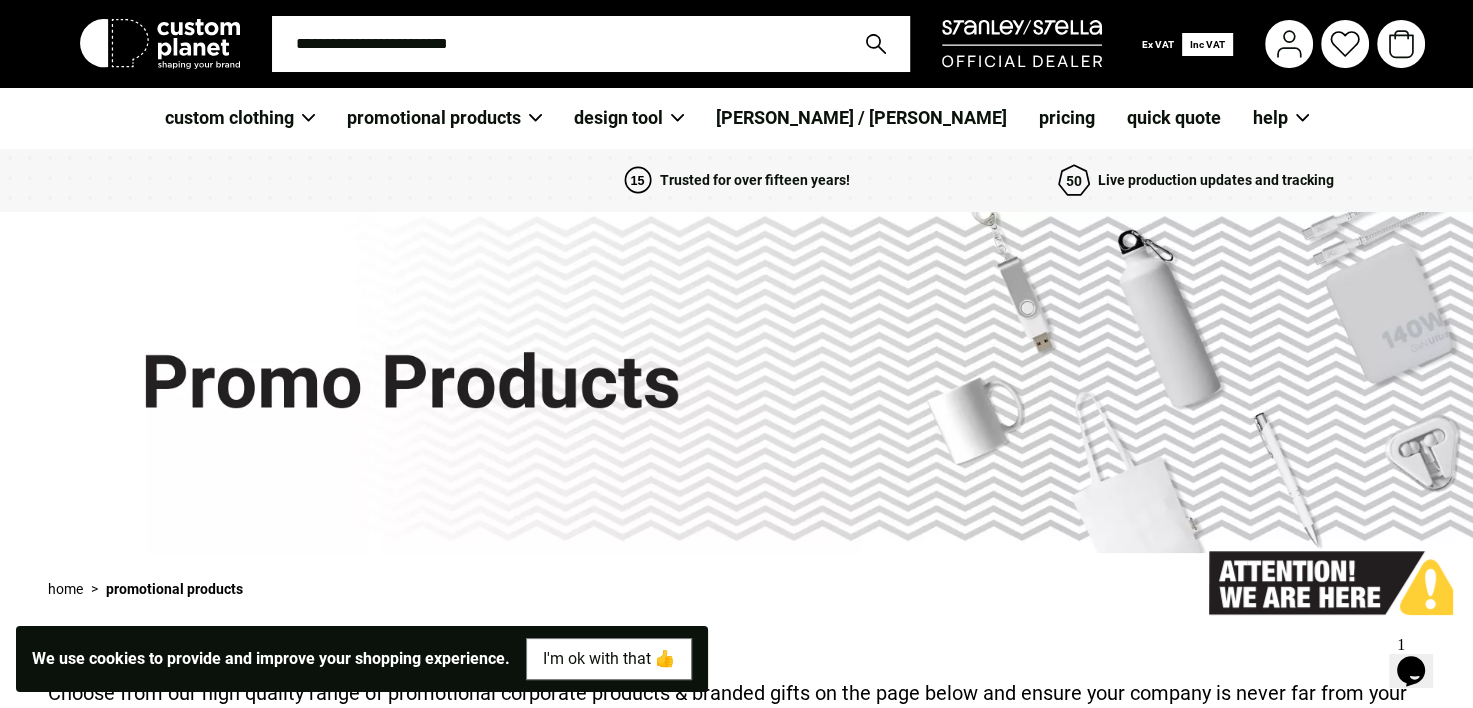 click at bounding box center [557, 44] 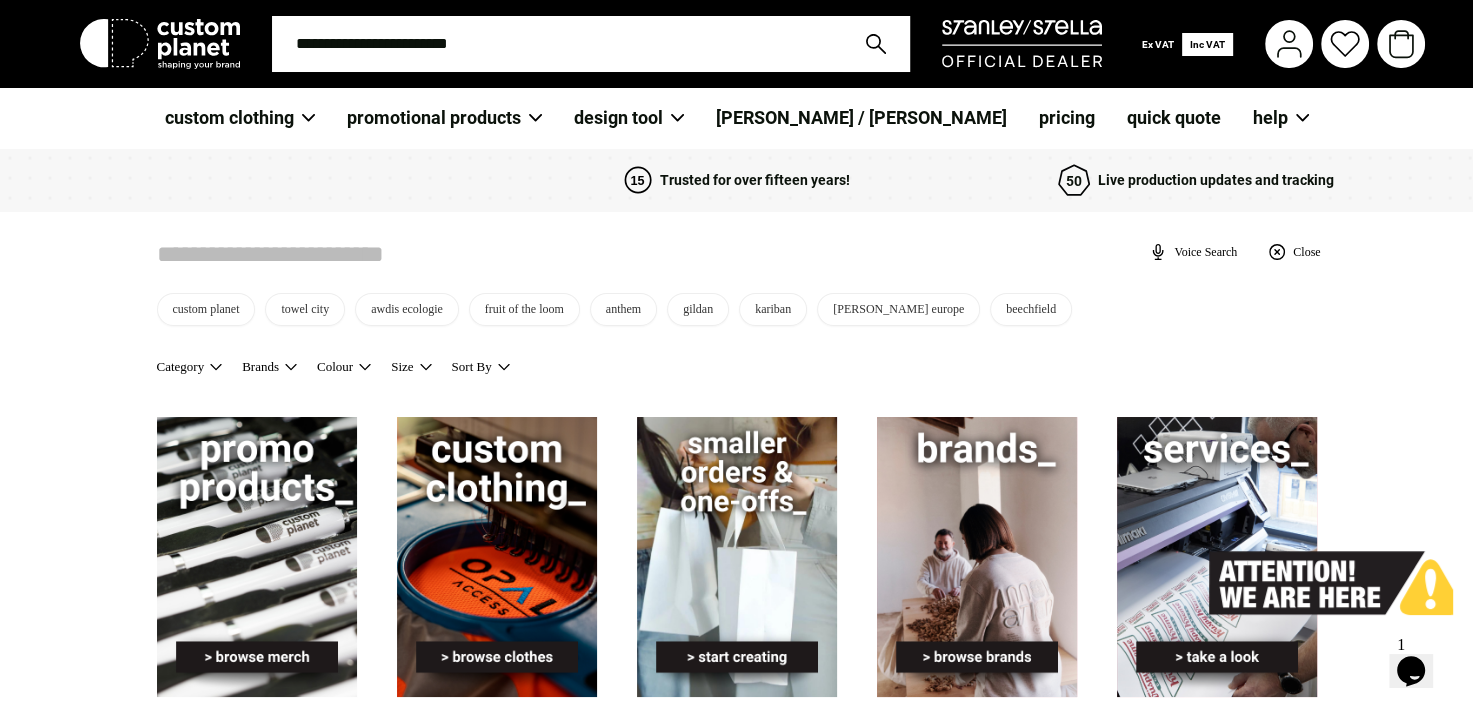 scroll, scrollTop: 0, scrollLeft: 0, axis: both 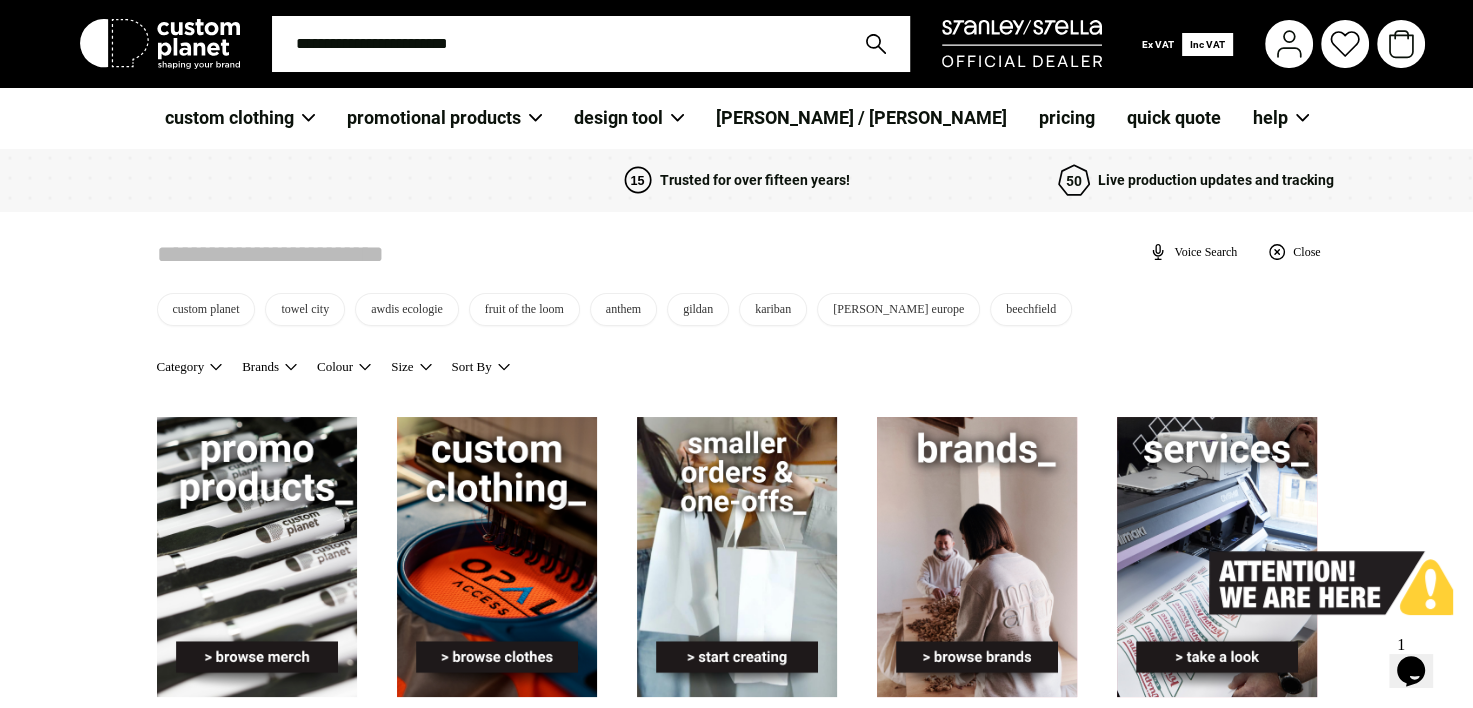 type on "*" 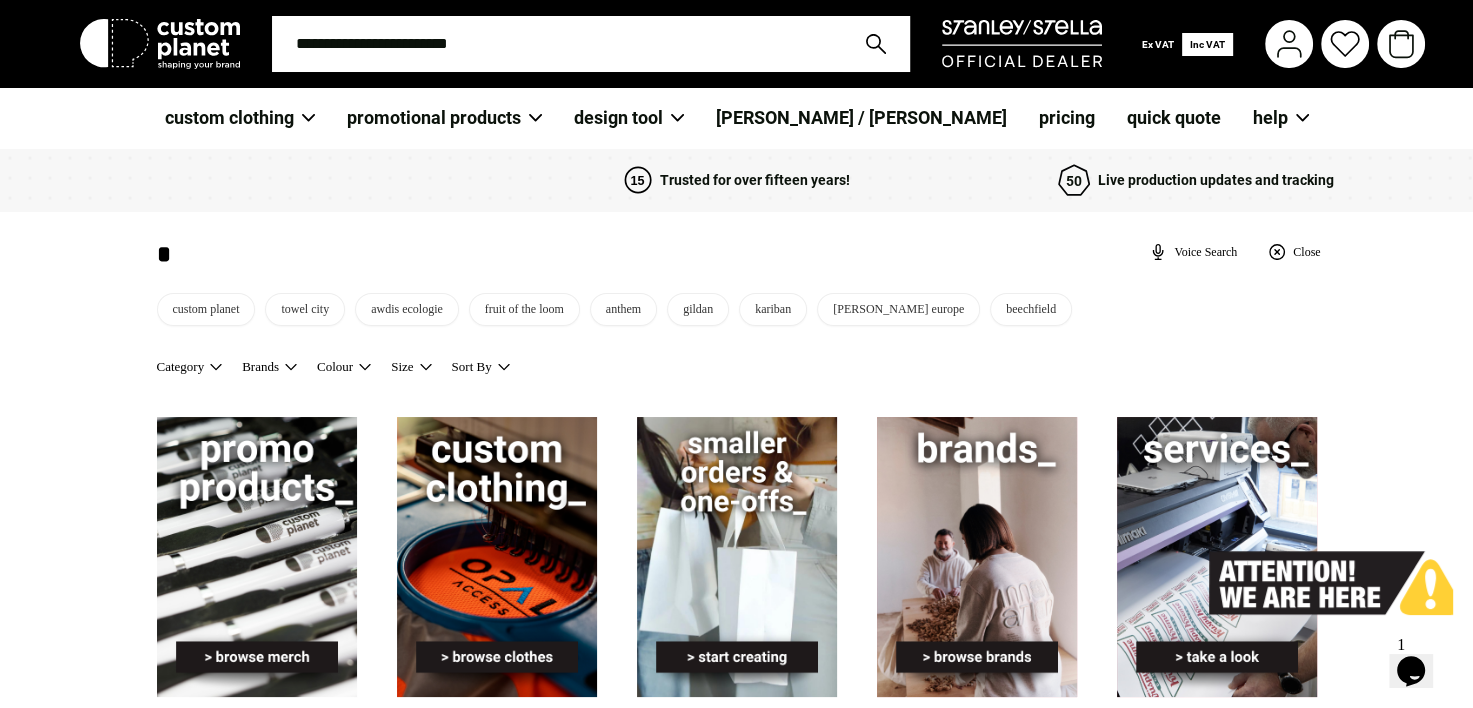 type on "*" 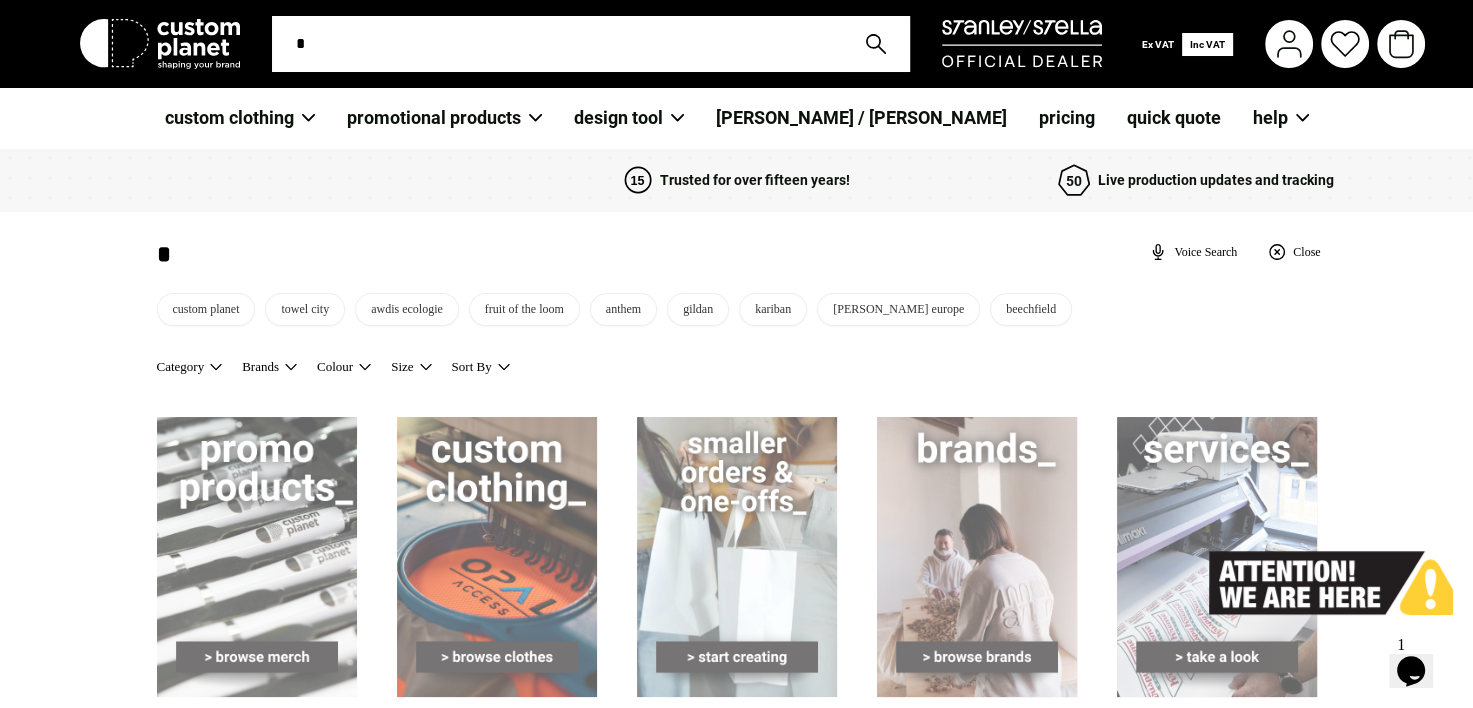 type on "**" 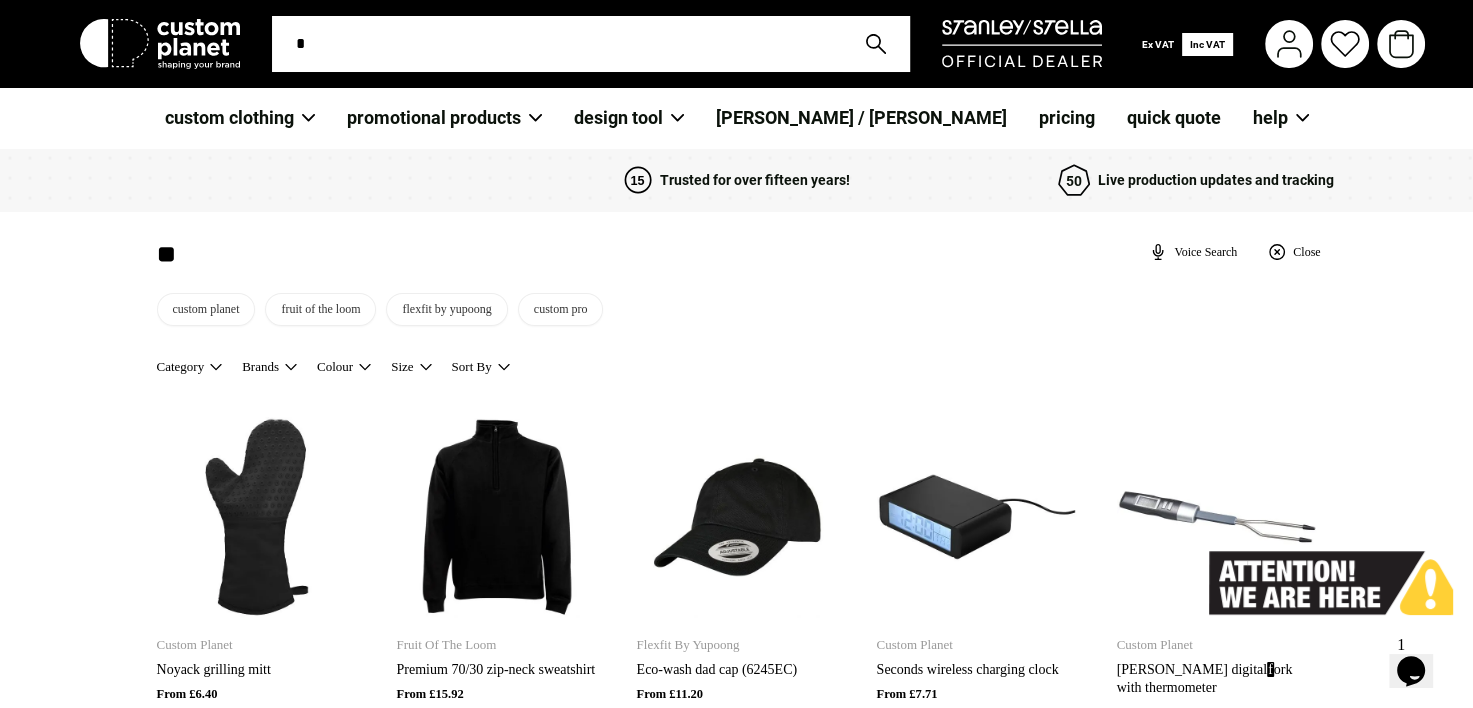 type on "**" 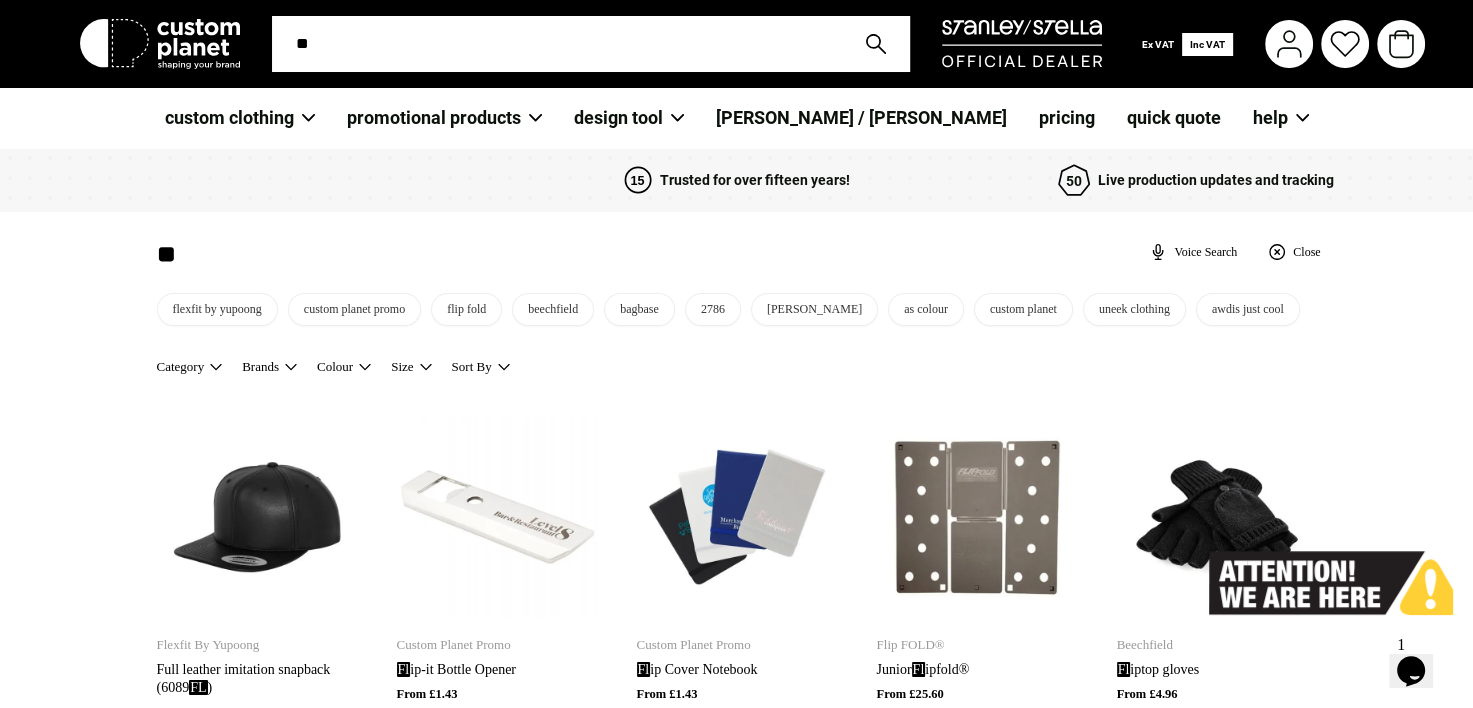 type on "***" 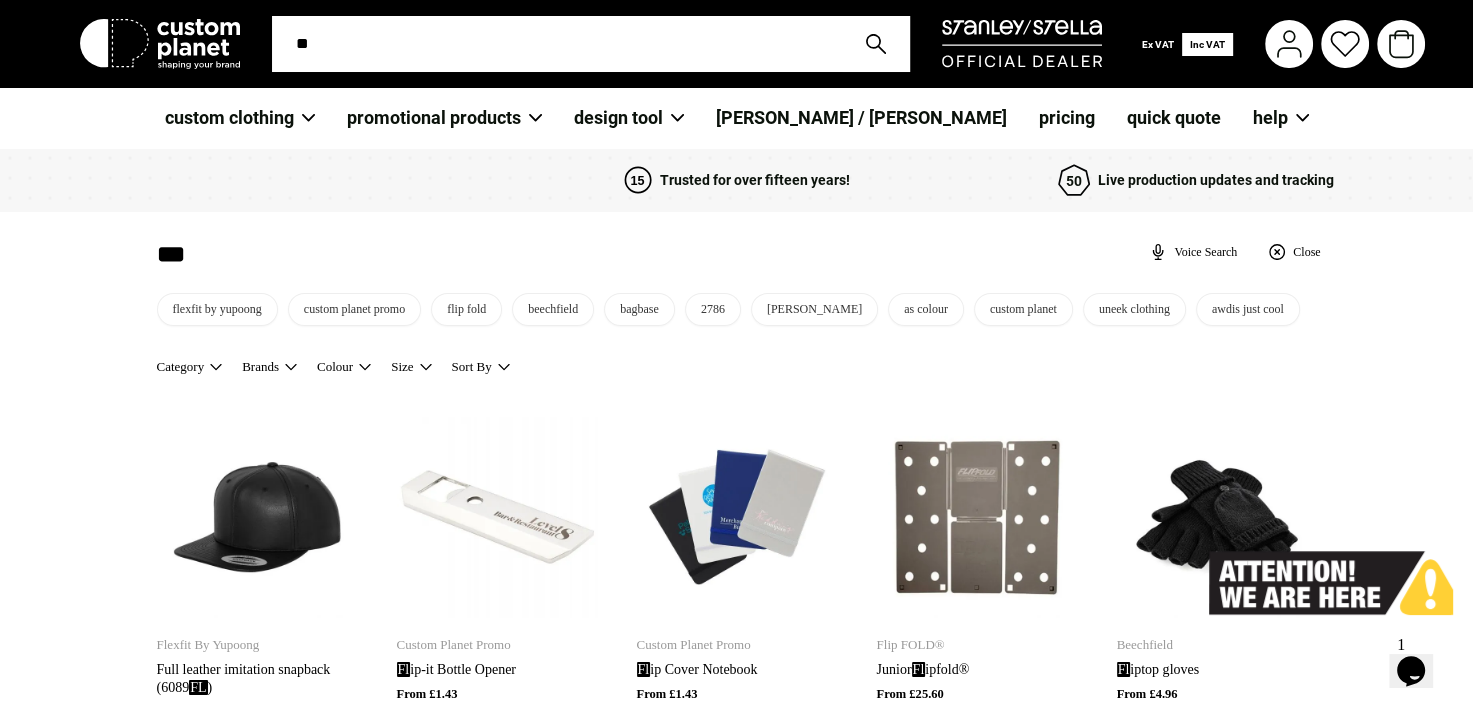 type on "***" 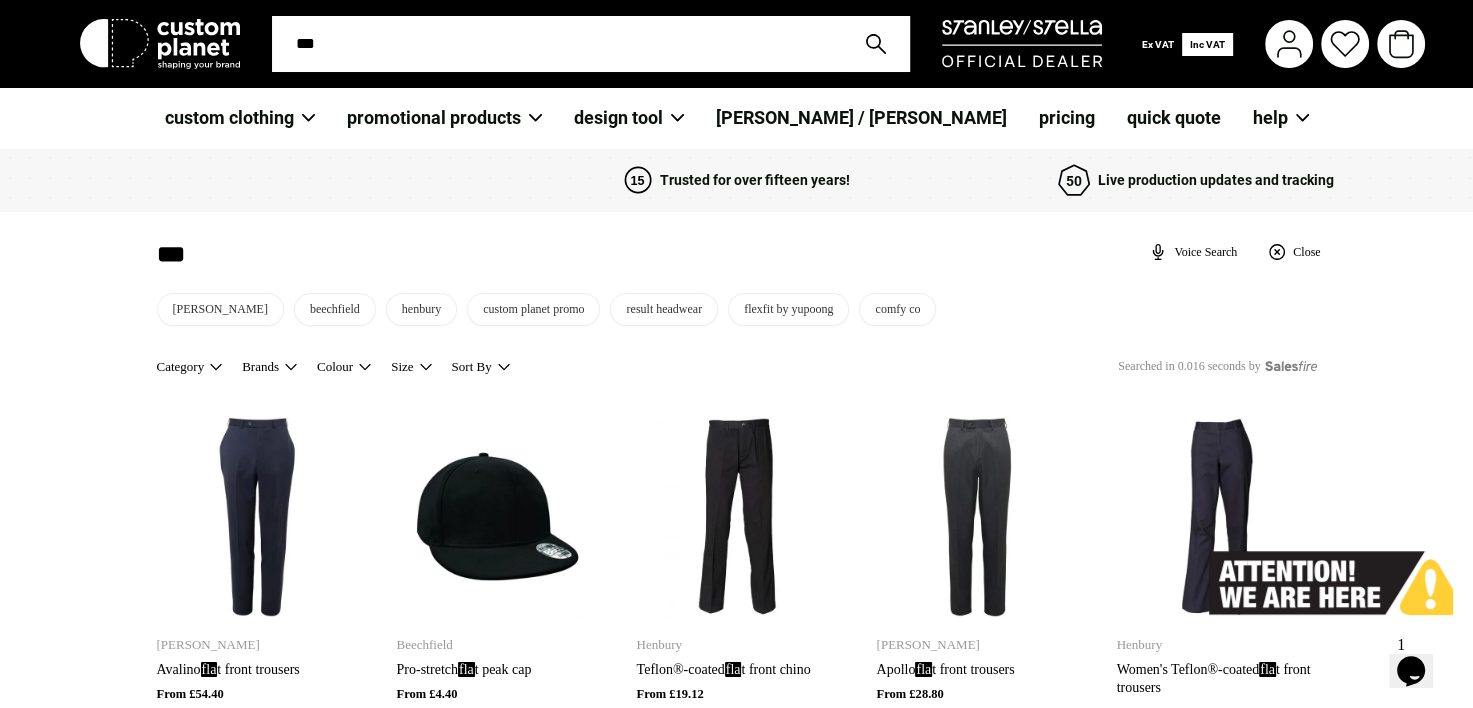 type on "****" 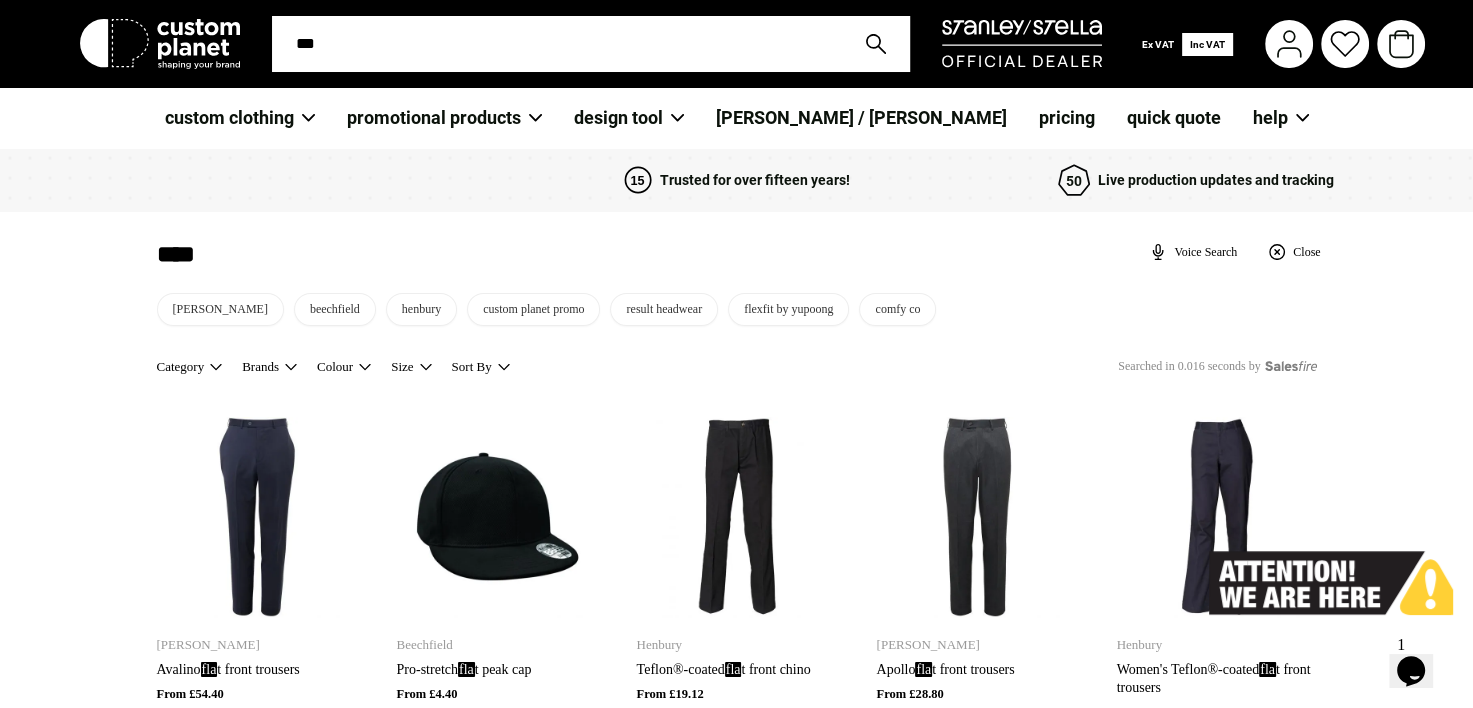 type on "****" 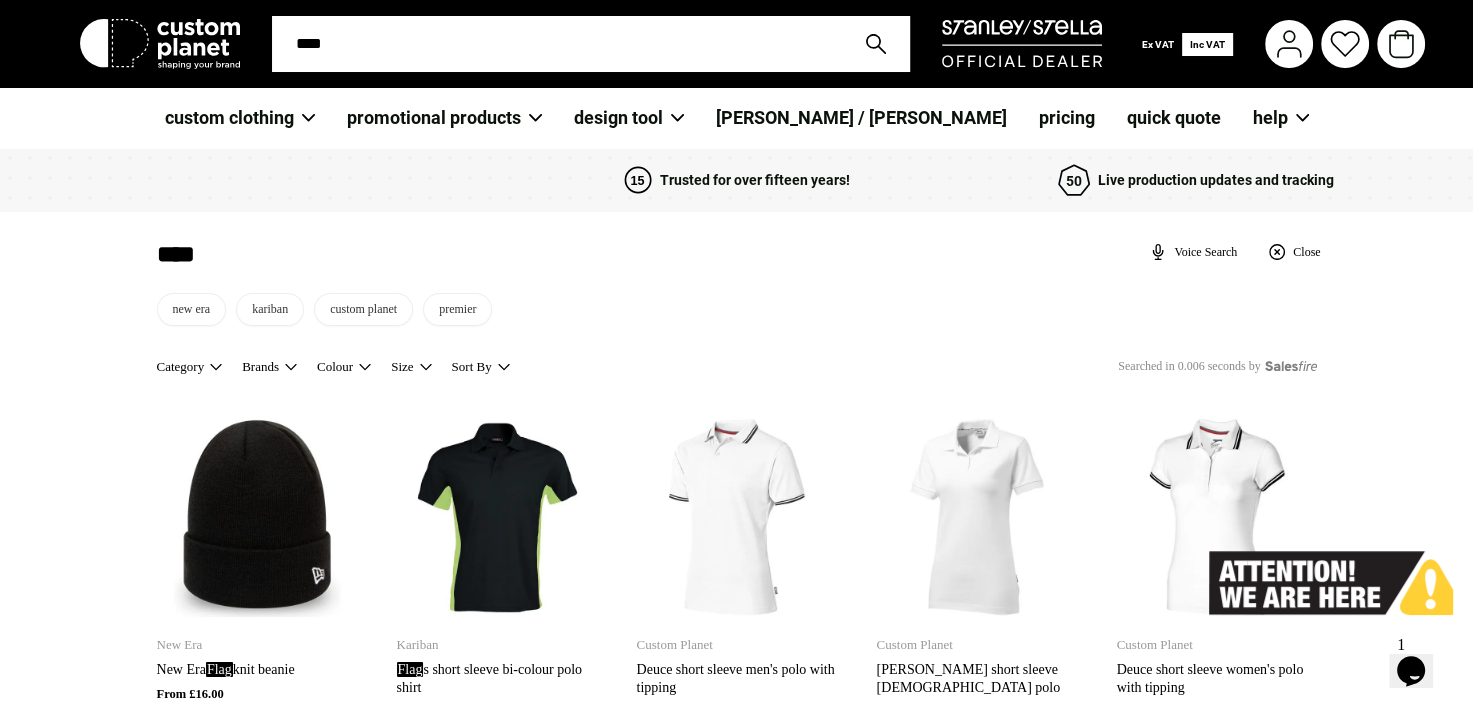 type on "*****" 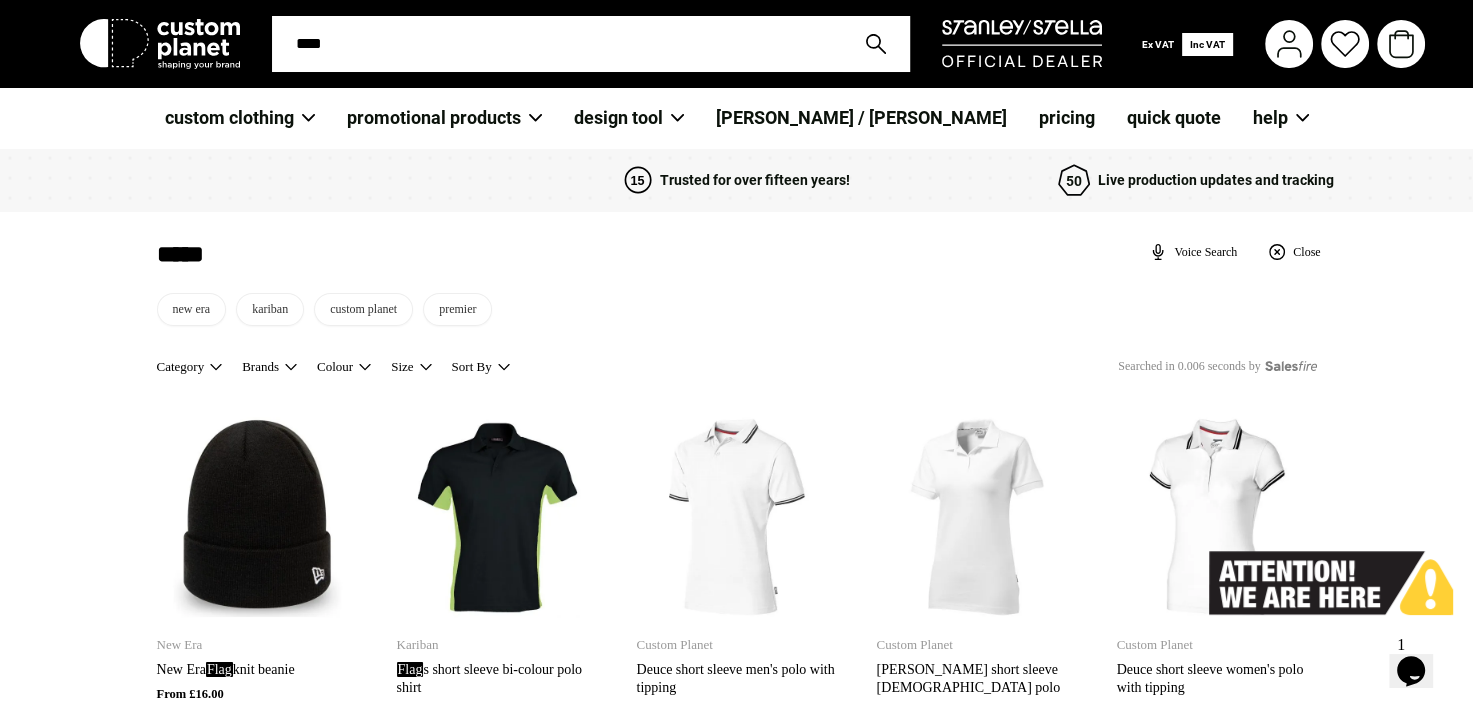 type on "*****" 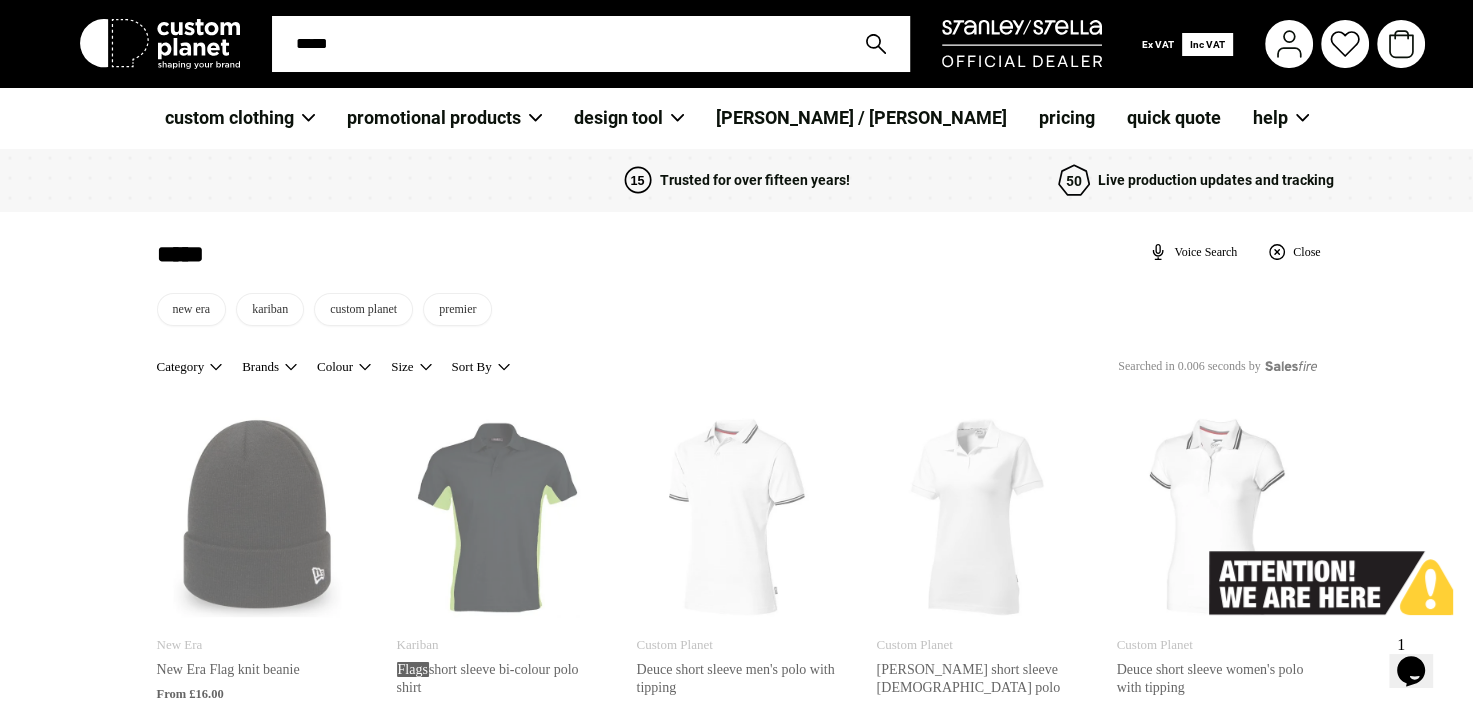 type on "*****" 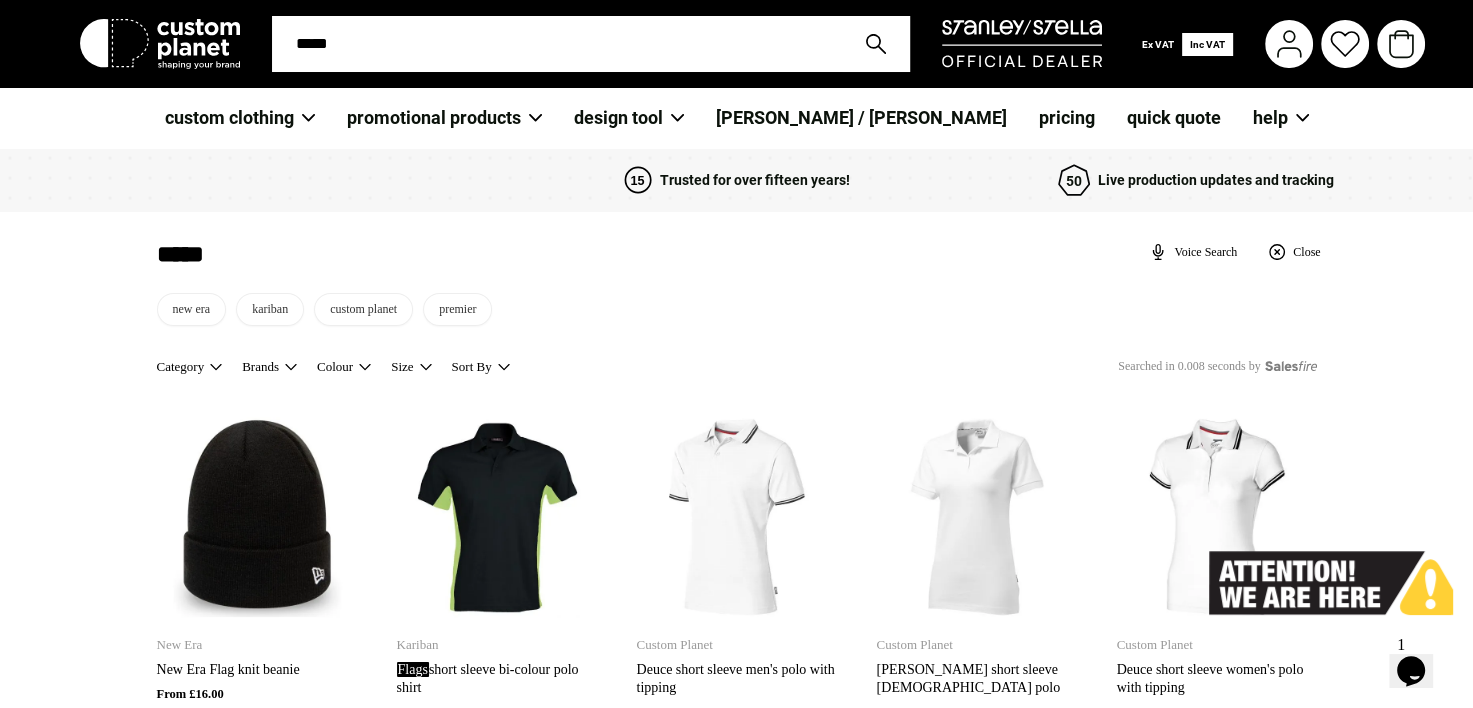 click on "Opens Chat This icon Opens the chat window." at bounding box center (1411, 671) 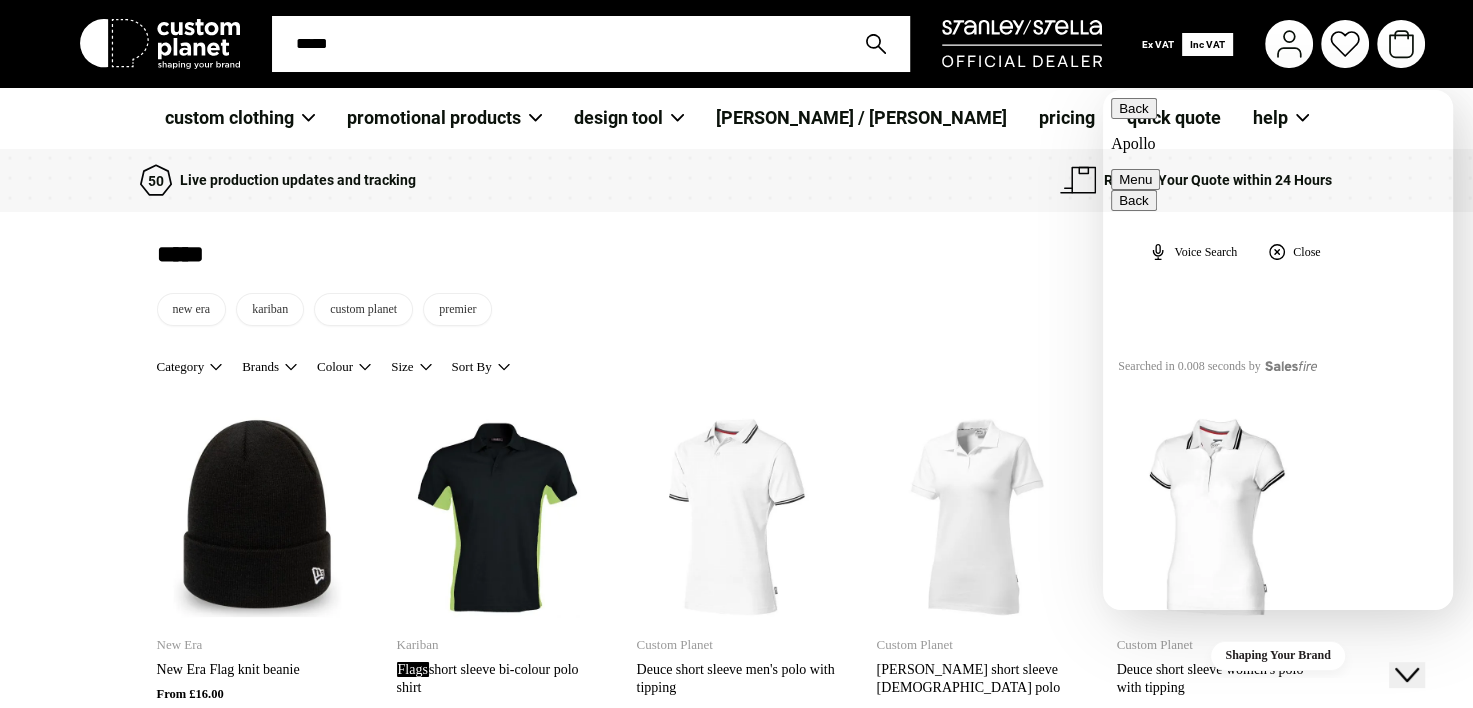 click on "Back" at bounding box center (1134, 108) 